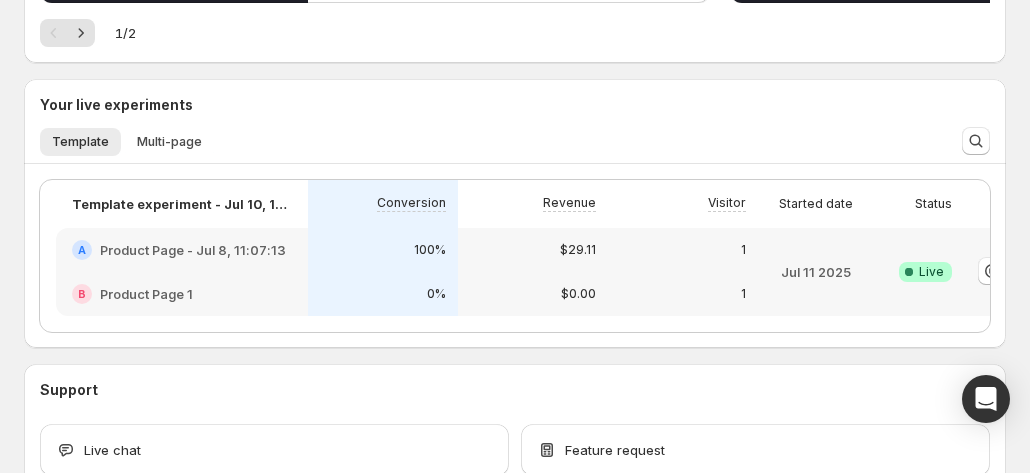 scroll, scrollTop: 320, scrollLeft: 0, axis: vertical 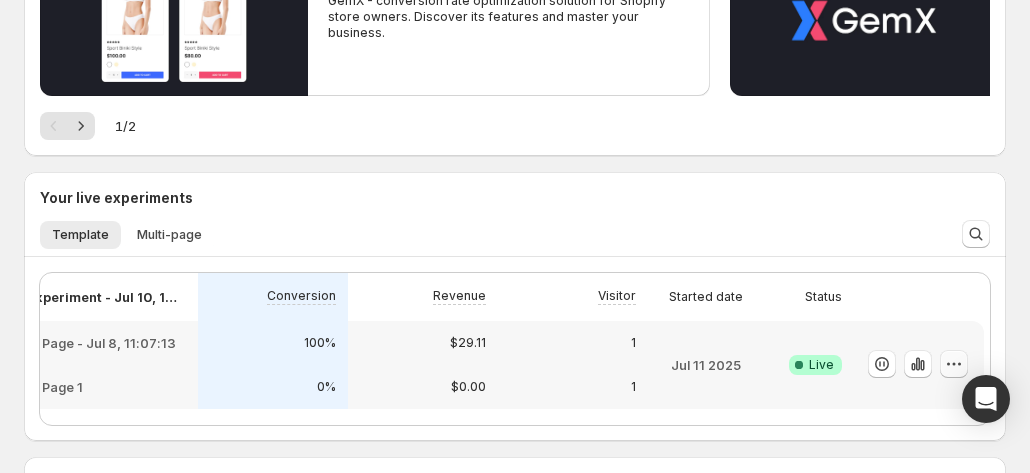 click 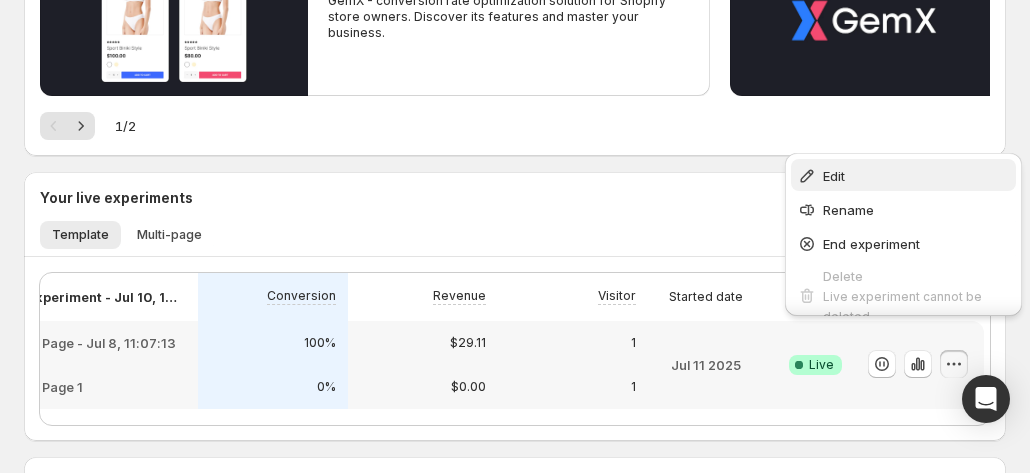 click on "Edit" at bounding box center [916, 176] 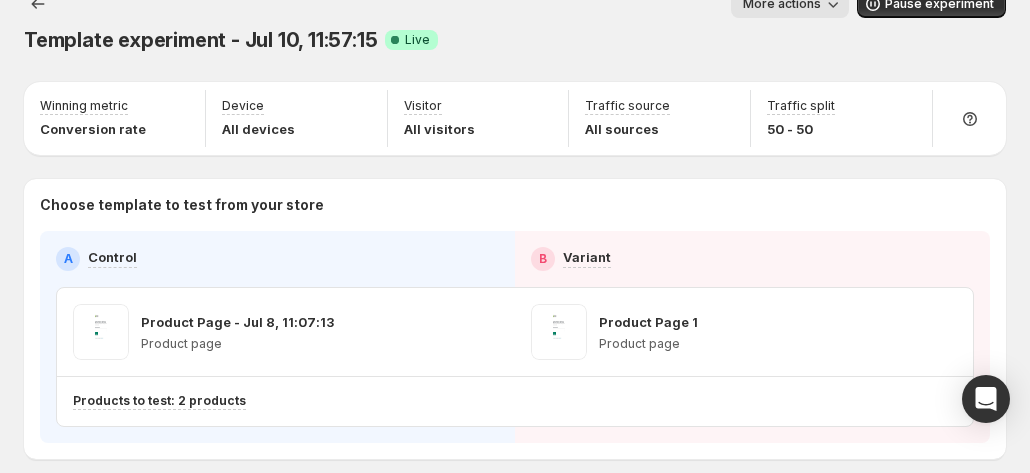 scroll, scrollTop: 90, scrollLeft: 0, axis: vertical 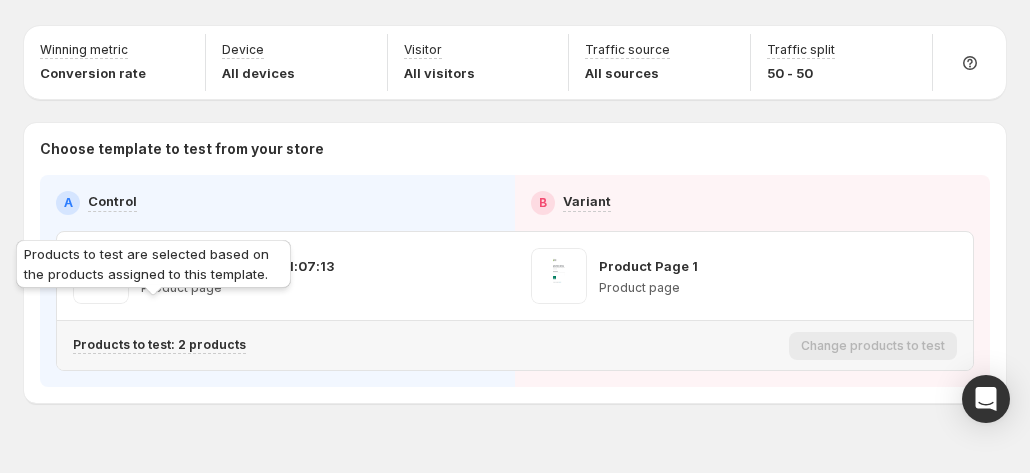click on "Products to test: 2 products" at bounding box center [159, 345] 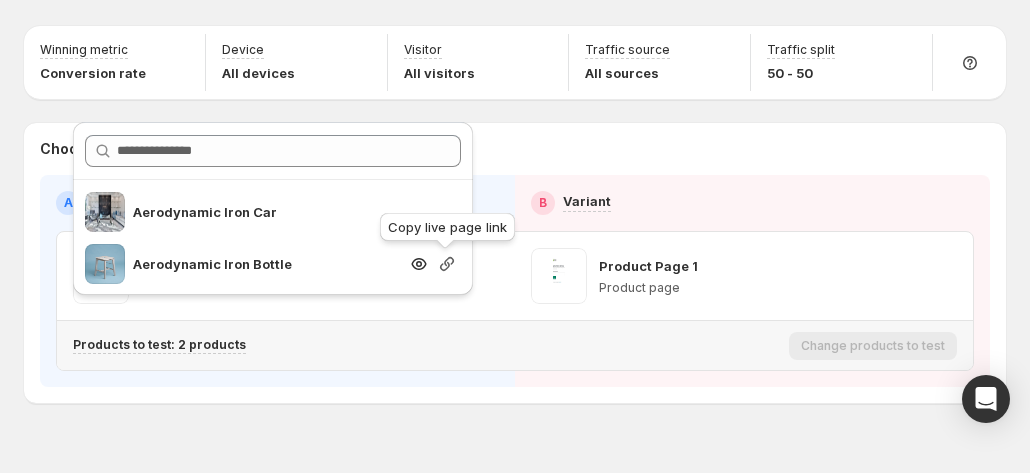 click 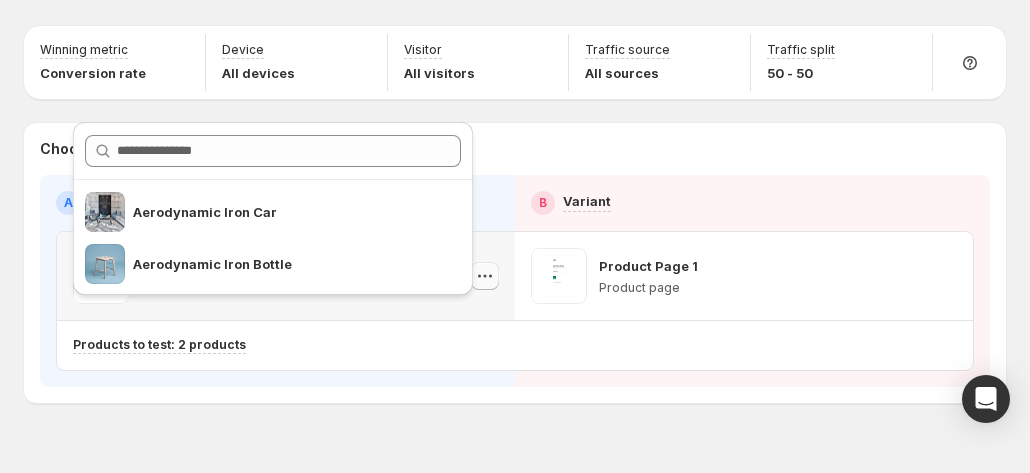 click 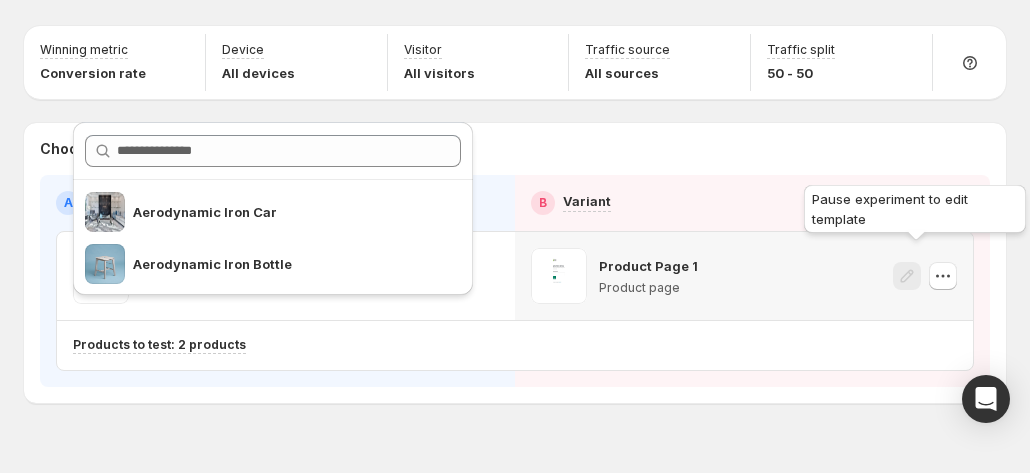 click on "Pause experiment to edit template" at bounding box center [915, 213] 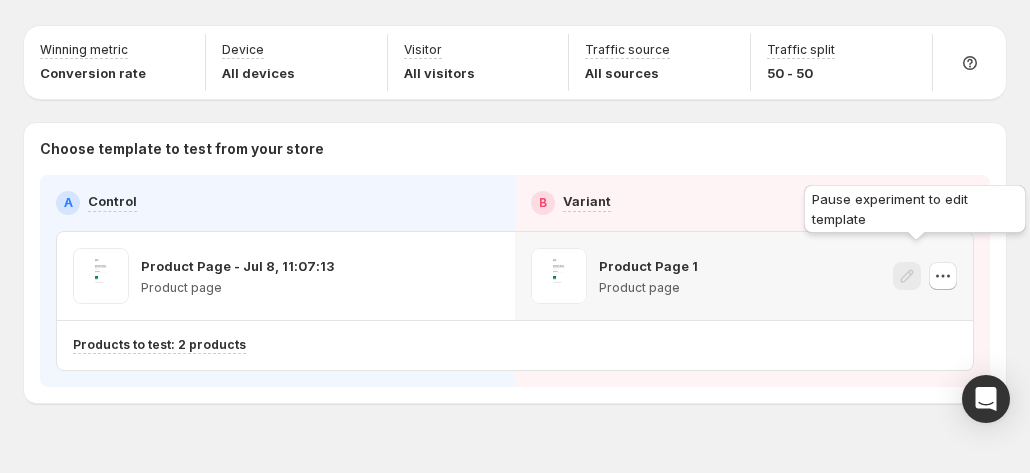 click on "Pause experiment to edit template" at bounding box center [915, 213] 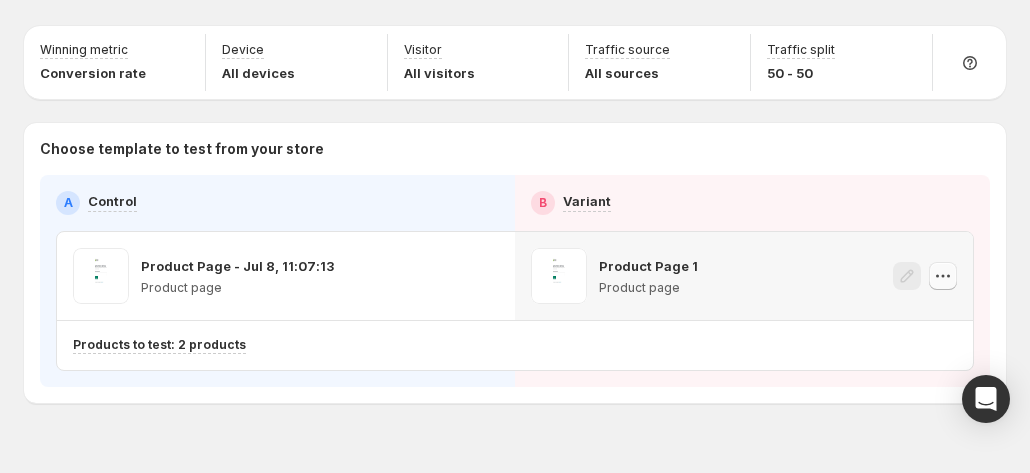 click 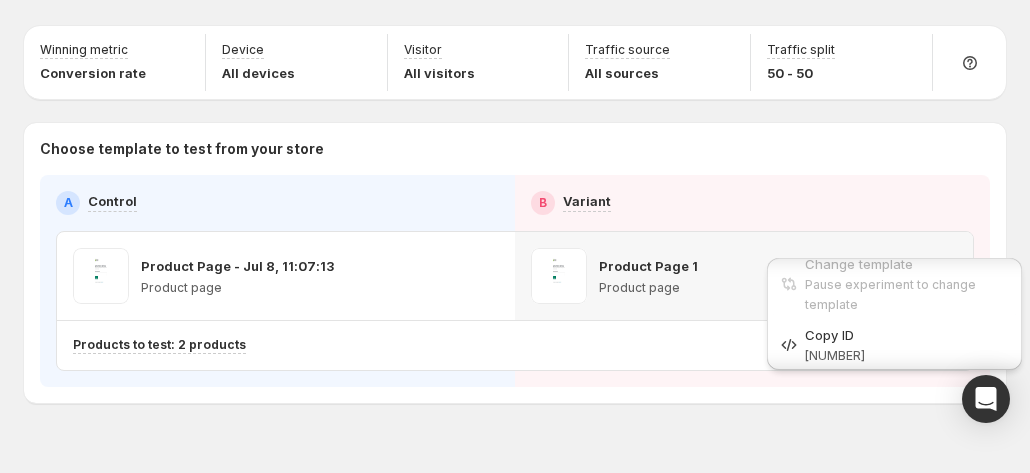 scroll, scrollTop: 20, scrollLeft: 0, axis: vertical 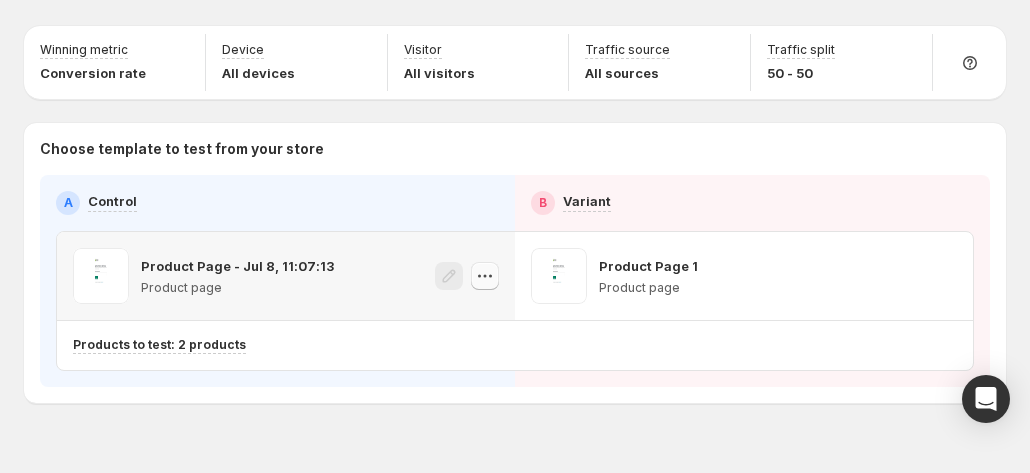 click at bounding box center [485, 276] 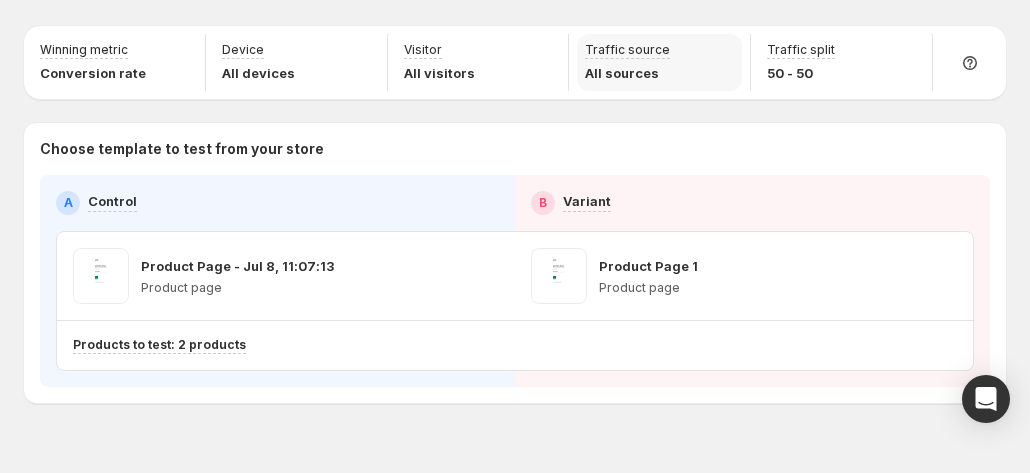 scroll, scrollTop: 0, scrollLeft: 0, axis: both 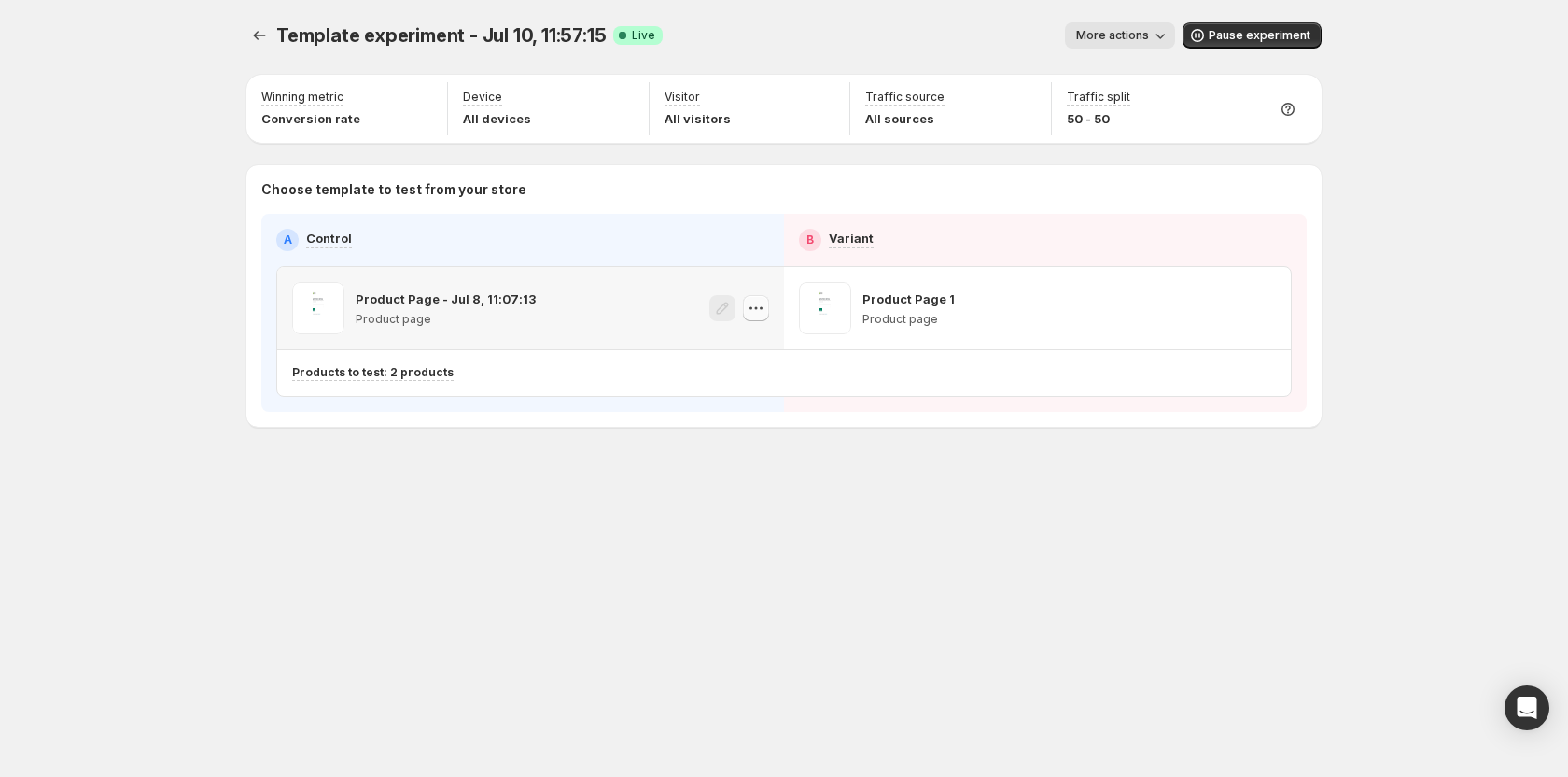 click 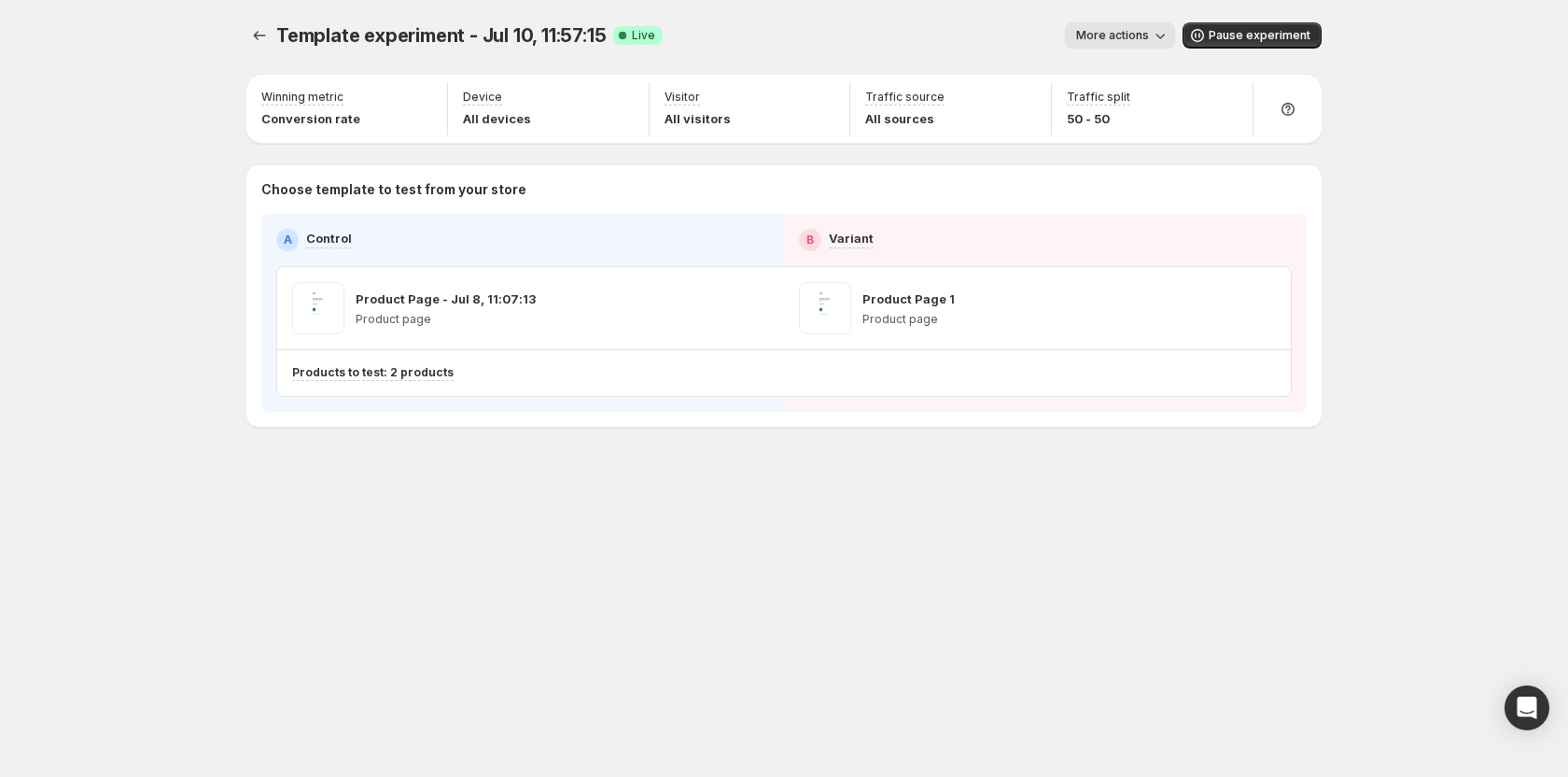click on "[TEMPLATE] [EXPERIMENT] - [MONTH] [DAY], [TIME]. [THIS] [PAGE] [IS] [READY] [TEMPLATE] [EXPERIMENT] - [MONTH] [DAY], [TIME] [SUCCESS] [COMPLETE] [LIVE] [MORE] [ACTIONS] [MORE] [ACTIONS] [MORE] [ACTIONS] [PAUSE] [EXPERIMENT] [WINNING] [METRIC] [CONVERSION] [RATE] [DEVICE] [ALL] [DEVICES] [VISITOR] [ALL] [VISITORS] [TRAFFIC] [SOURCE] [ALL] [SOURCES] [TRAFFIC] [SPLIT] [50] - [50] [CHOOSE] [TEMPLATE] [TO] [TEST] [FROM] [YOUR] [STORE] [A] [CONTROL] [B] [VARIANT] [PRODUCT] [PAGE] - [MONTH] [DAY], [TIME] [PRODUCT] [PAGE] [PRODUCT] [PAGE] [1] [PRODUCT] [PAGE] [PRODUCTS] [TO] [TEST] [2] [PRODUCTS] [SETUP] [GUIDE] [CHOOSE] [TEMPLATE] [TO] [TEST] [SETUP] [TEST] [VERSION] [SETUP] [TRAFFIC] [SPLIT] [SET] [WINNING] [METRIC] [SET] [UP] [DEVICE], [VISITOR] [CHOOSE] [PRODUCTS] [TO] [TEST] [START] [EXPERIMENT]" at bounding box center (784, 388) 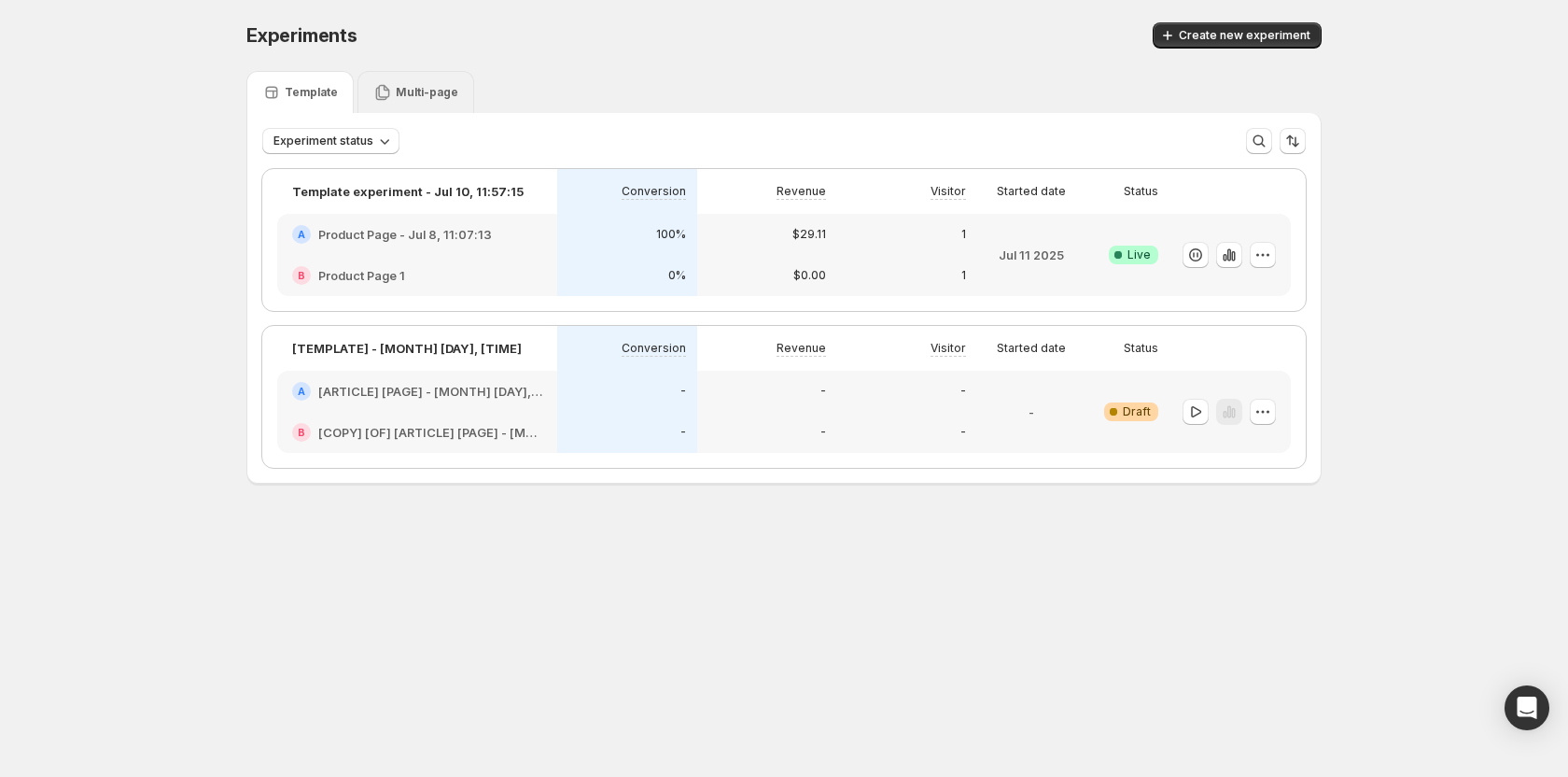 click on "Multi-page" at bounding box center (415, 92) 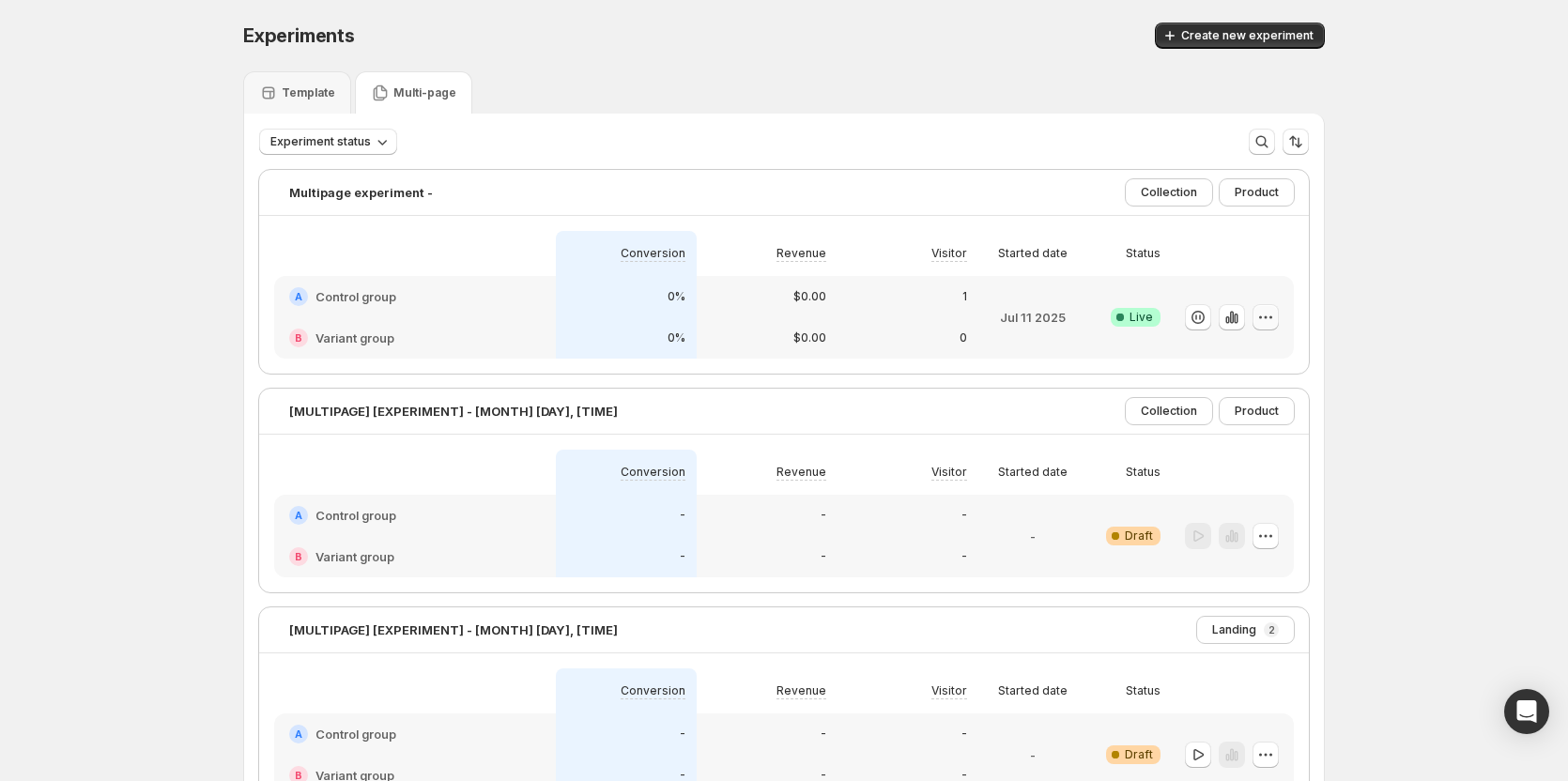 click 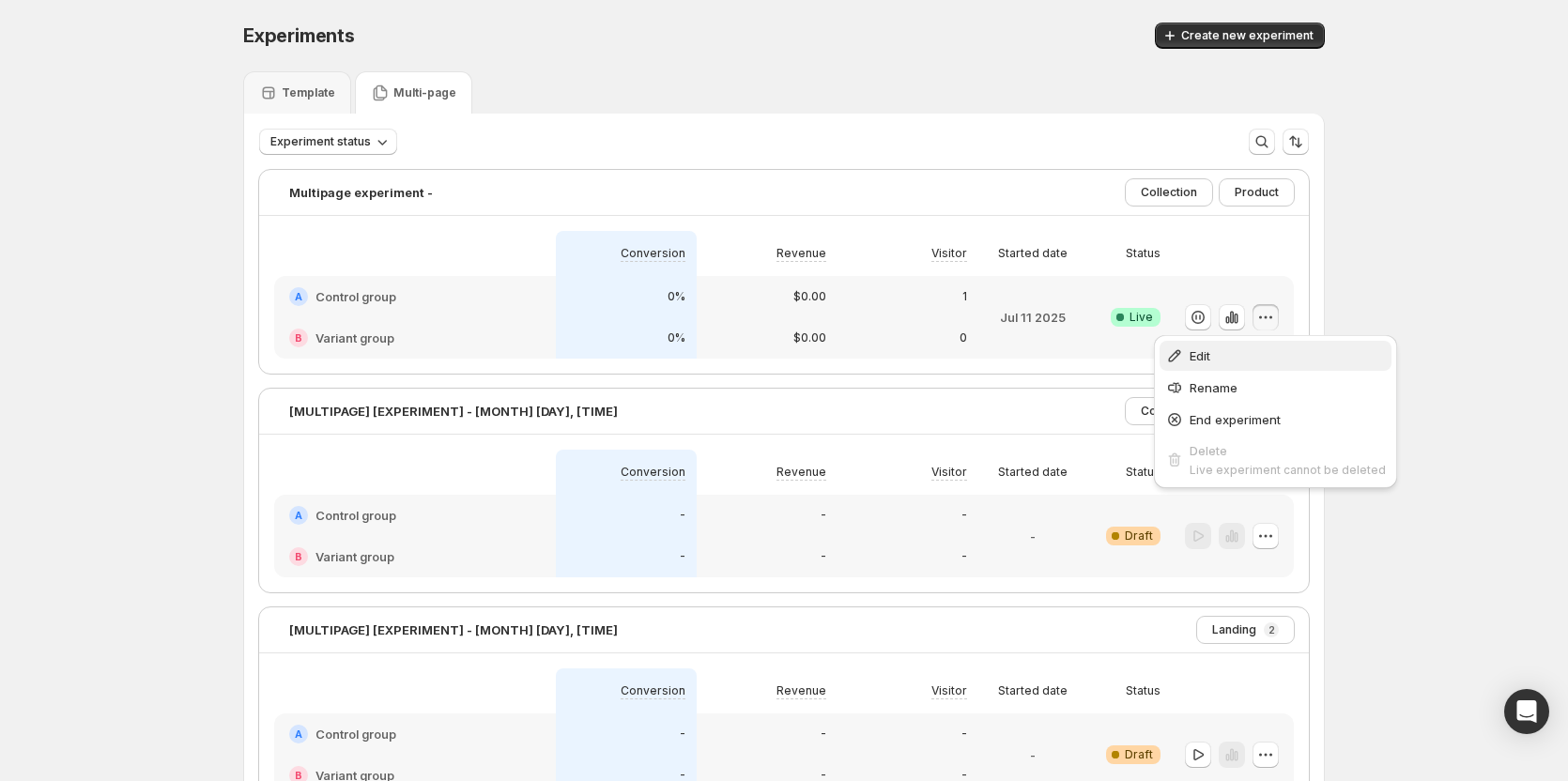 click on "Edit" at bounding box center (1287, 356) 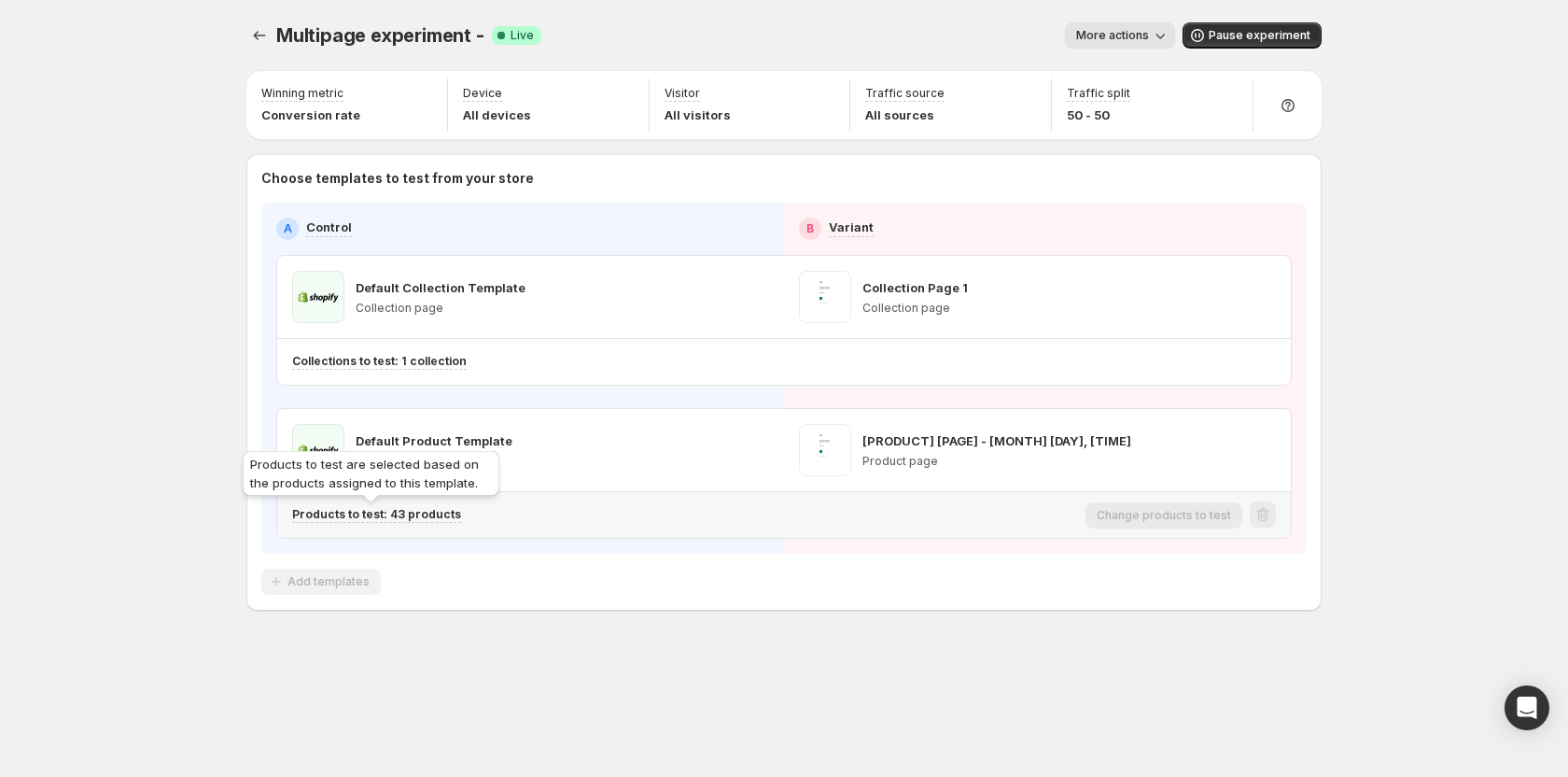 click on "Products to test: 43 products" at bounding box center [376, 515] 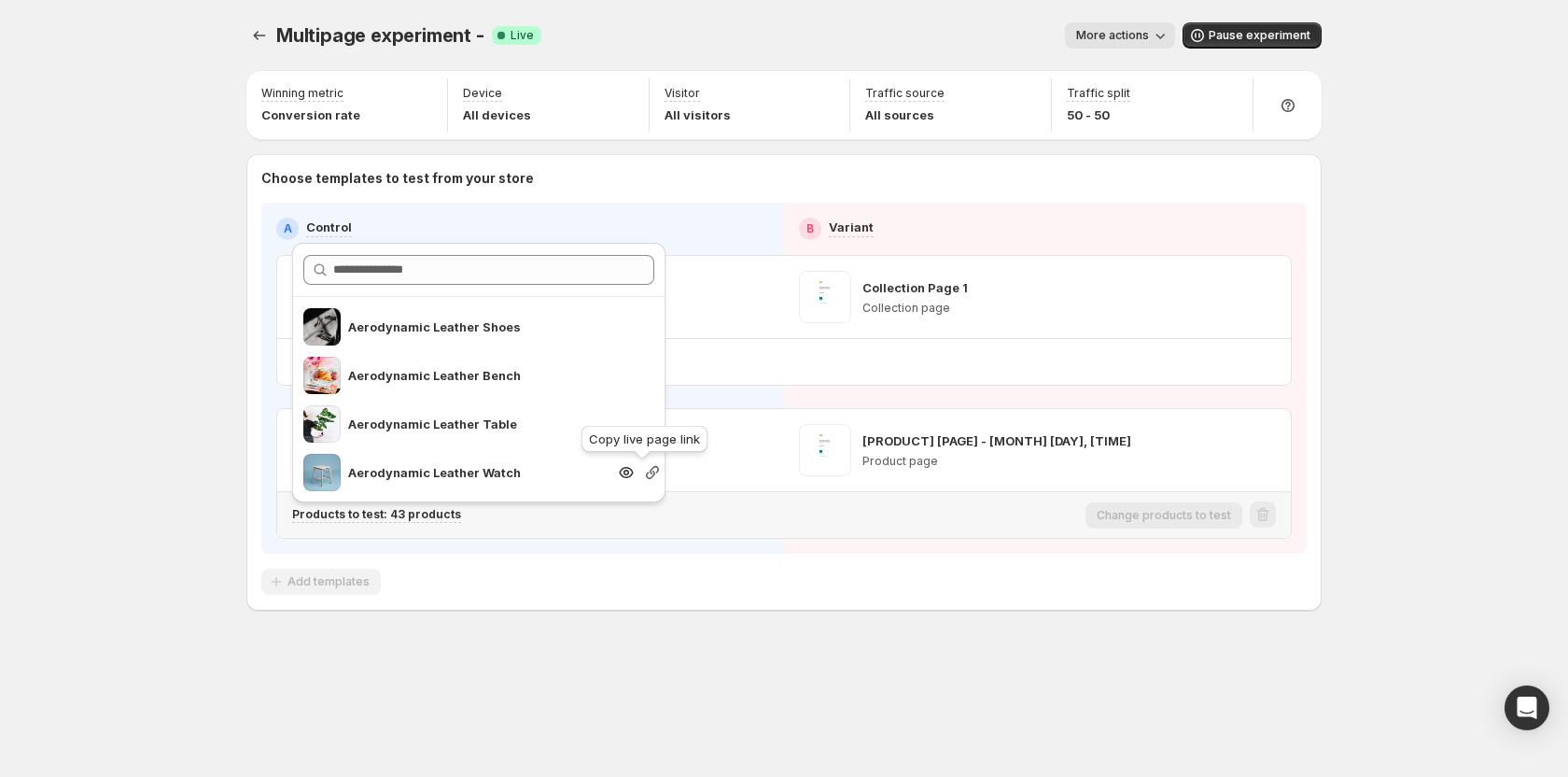 click 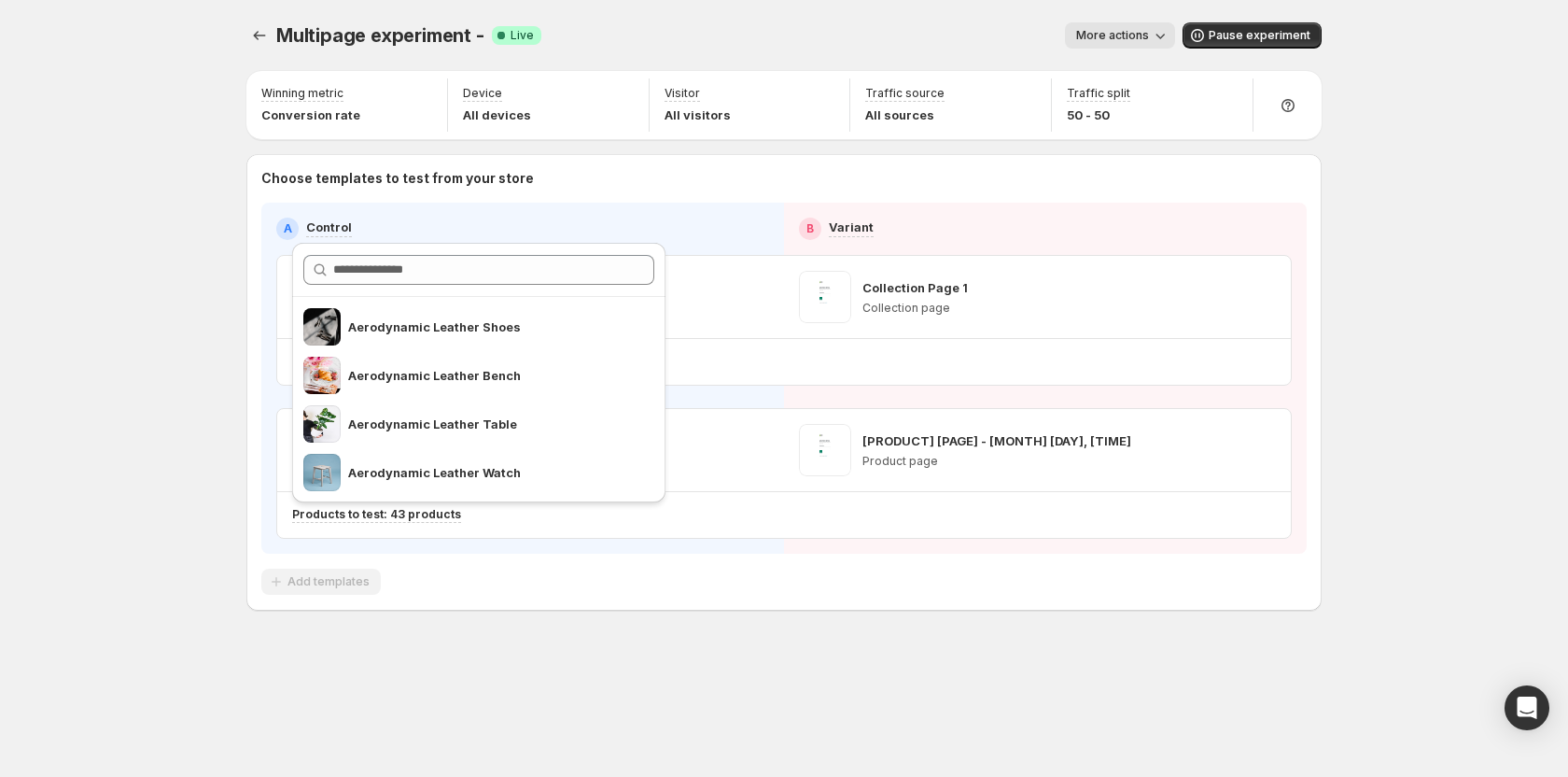 click on "Multipage experiment -. This page is ready Multipage experiment - Success Complete Live More actions More actions More actions Pause experiment Winning metric Conversion rate Device All devices Visitor All visitors Traffic source All sources Traffic split 50 - 50 Choose templates to test from your store A Control B Variant Default Collection Template Collection page Collection Page 1 Collection page Collections to test: 1 collection Default Product Template Product page Product Page - [MONTH] [DAY], [TIME] Product page Products to test: 43 products Add templates Setup Guide Choose templates to test Setup test version Setup traffic split Set winning metric Set up device, visitor & traffic source Choose products to test Start experiment" at bounding box center (784, 356) 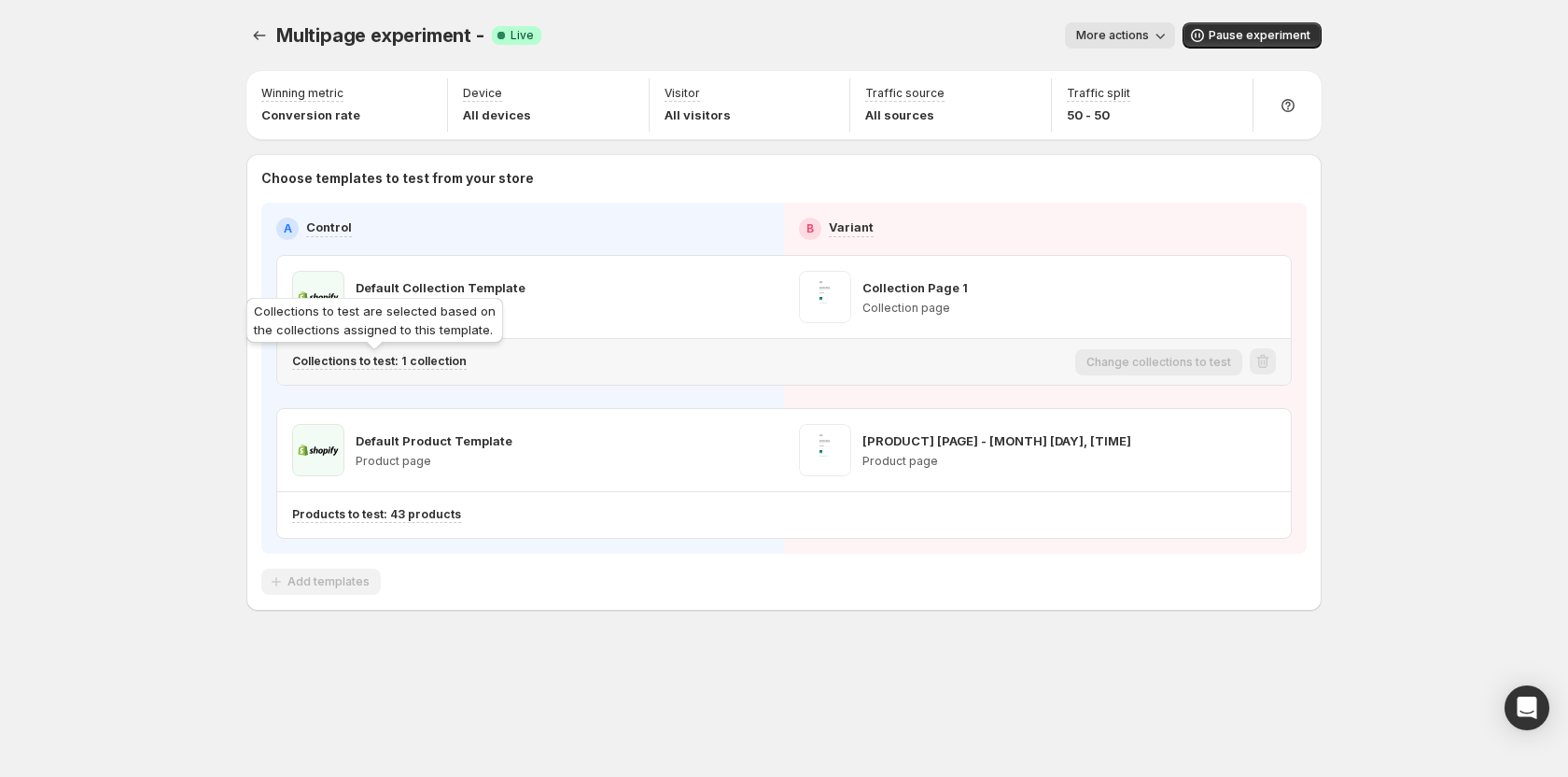 click on "Collections to test: 1 collection" at bounding box center (379, 361) 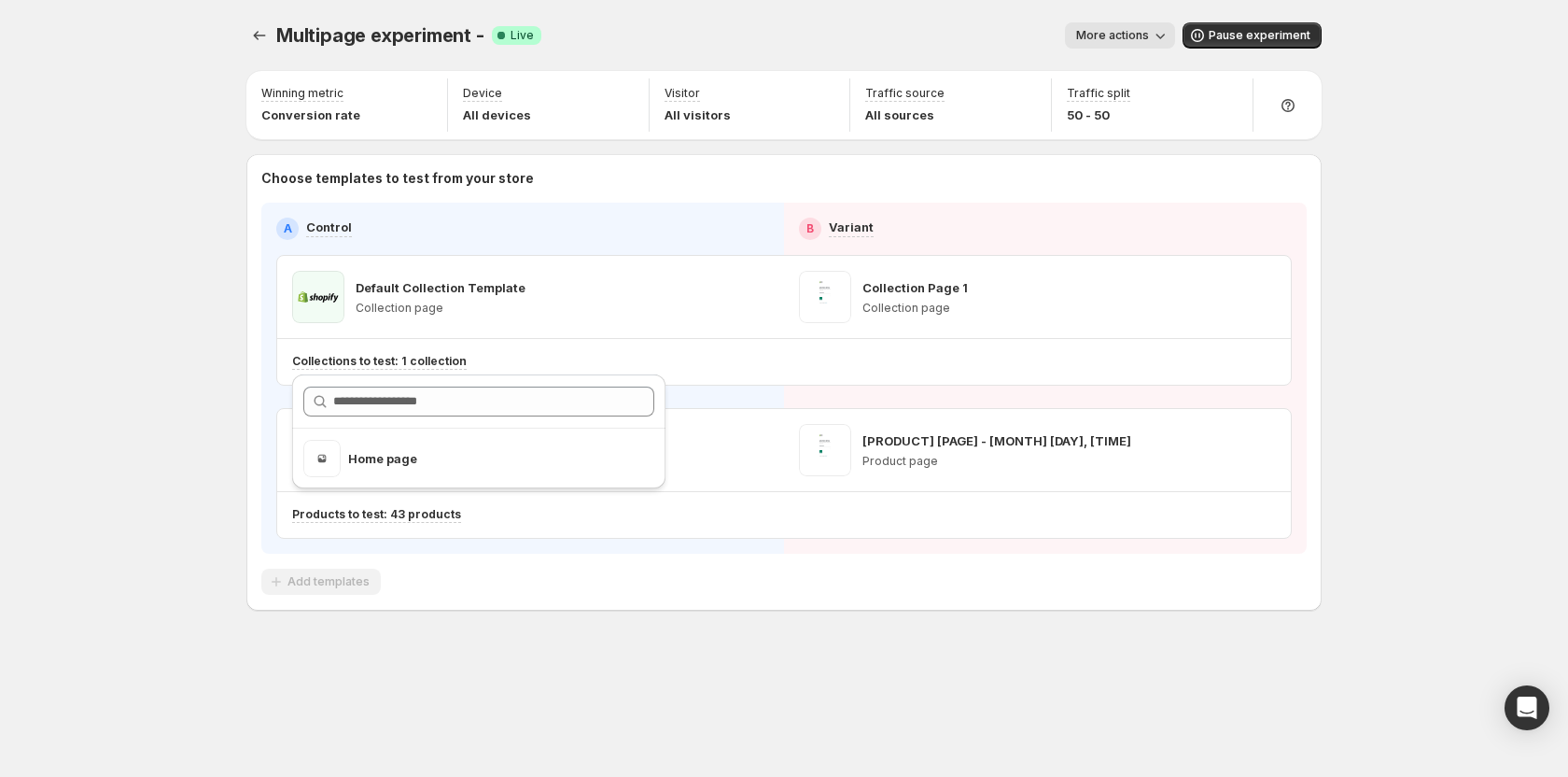 click on "Multipage experiment -. This page is ready Multipage experiment - Success Complete Live More actions More actions More actions Pause experiment Winning metric Conversion rate Device All devices Visitor All visitors Traffic source All sources Traffic split 50 - 50 Choose templates to test from your store A Control B Variant Default Collection Template Collection page Collection Page 1 Collection page Collections to test: 1 collection Default Product Template Product page Product Page - [MONTH] [DAY], [TIME] Product page Products to test: 43 products Add templates Setup Guide Choose templates to test Setup test version Setup traffic split Set winning metric Set up device, visitor & traffic source Choose products to test Start experiment" at bounding box center [784, 356] 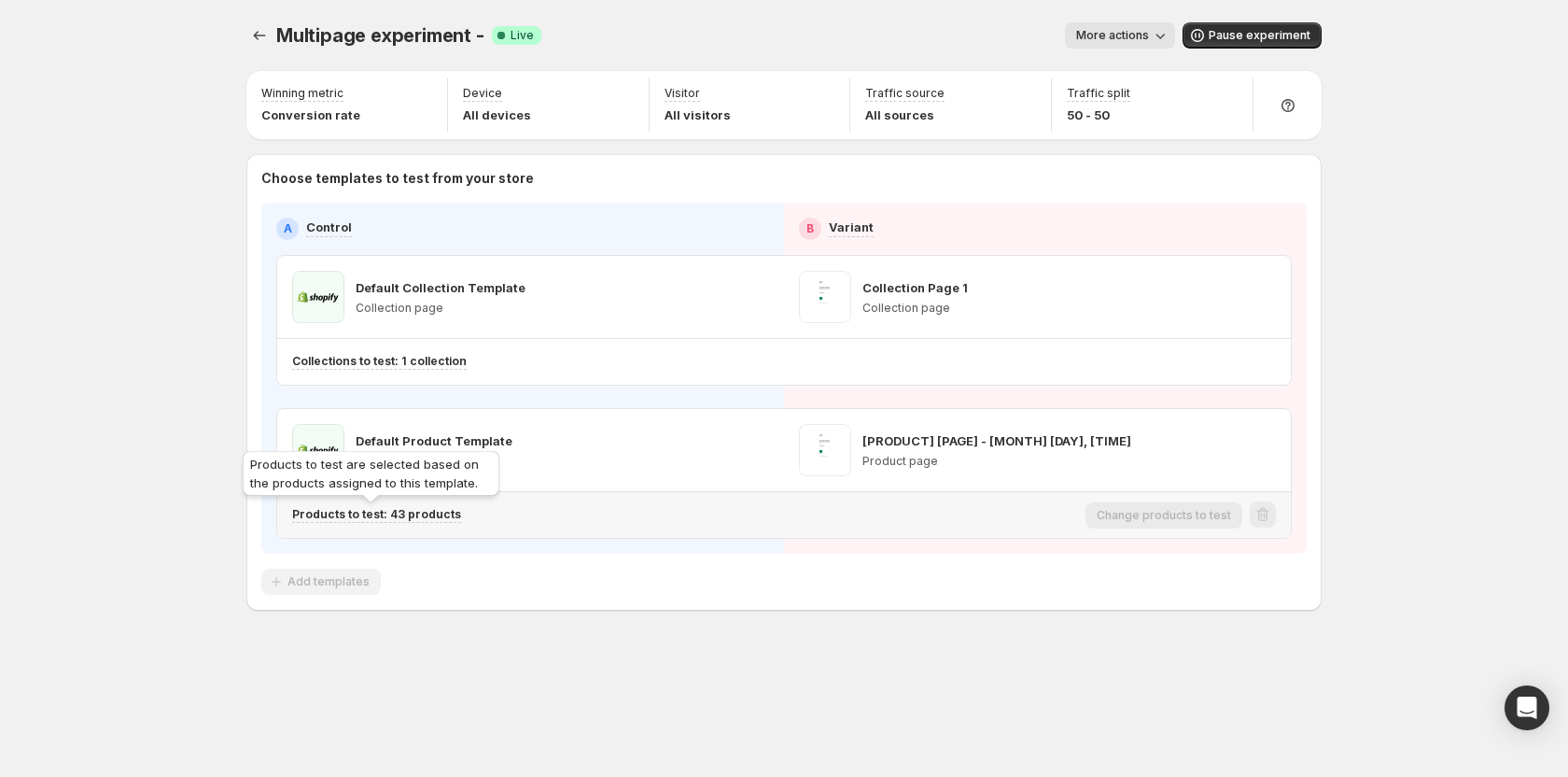 click on "Products to test: 43 products" at bounding box center [376, 515] 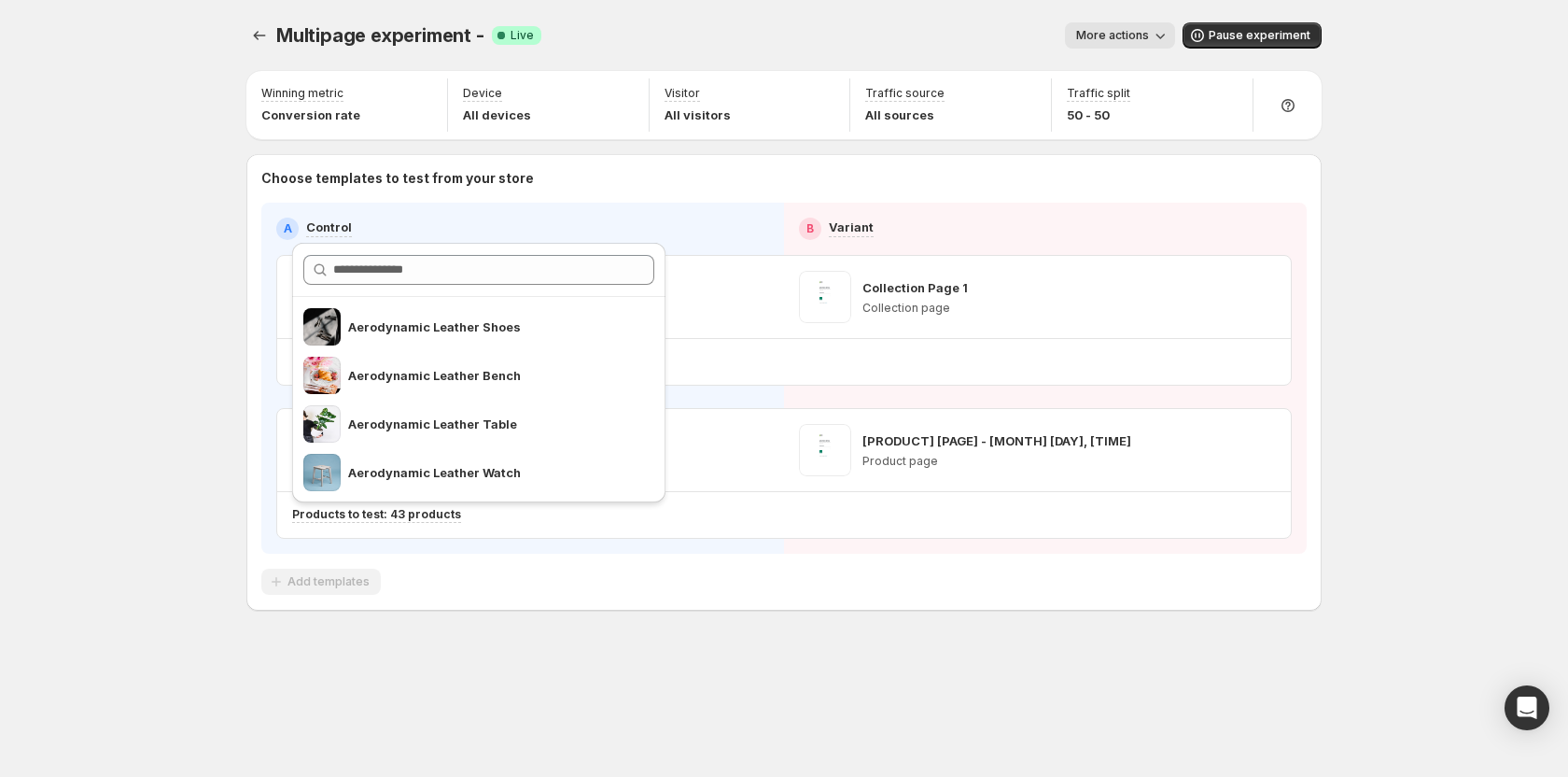 click on "Multipage experiment -. This page is ready Multipage experiment - Success Complete Live More actions More actions More actions Pause experiment Winning metric Conversion rate Device All devices Visitor All visitors Traffic source All sources Traffic split 50 - 50 Choose templates to test from your store A Control B Variant Default Collection Template Collection page Collection Page 1 Collection page Collections to test: 1 collection Default Product Template Product page Product Page - [MONTH] [DAY], [TIME] Product page Products to test: 43 products Add templates Setup Guide Choose templates to test Setup test version Setup traffic split Set winning metric Set up device, visitor & traffic source Choose products to test Start experiment" at bounding box center (784, 356) 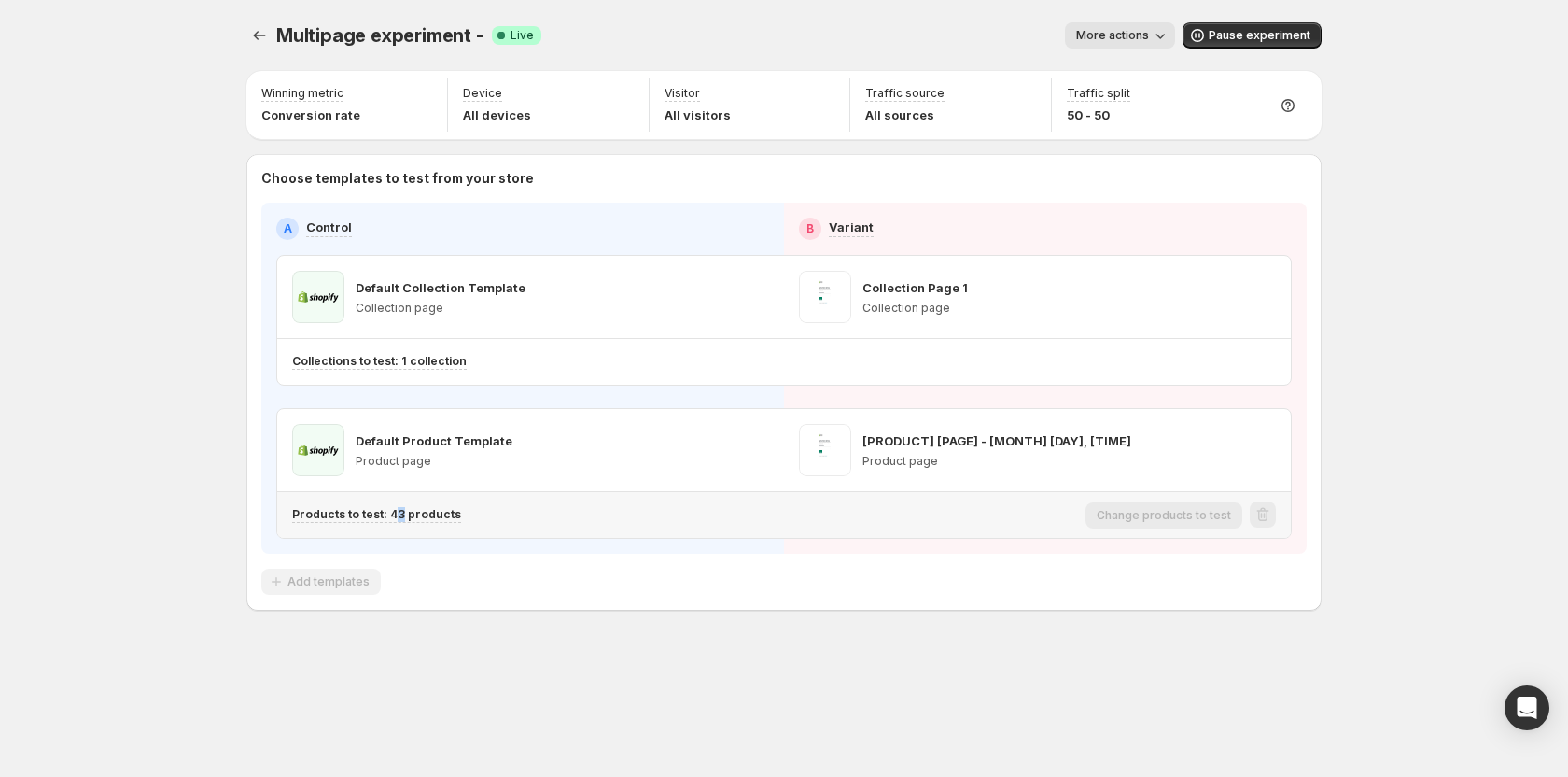 click on "Products to test: 43 products" at bounding box center [685, 515] 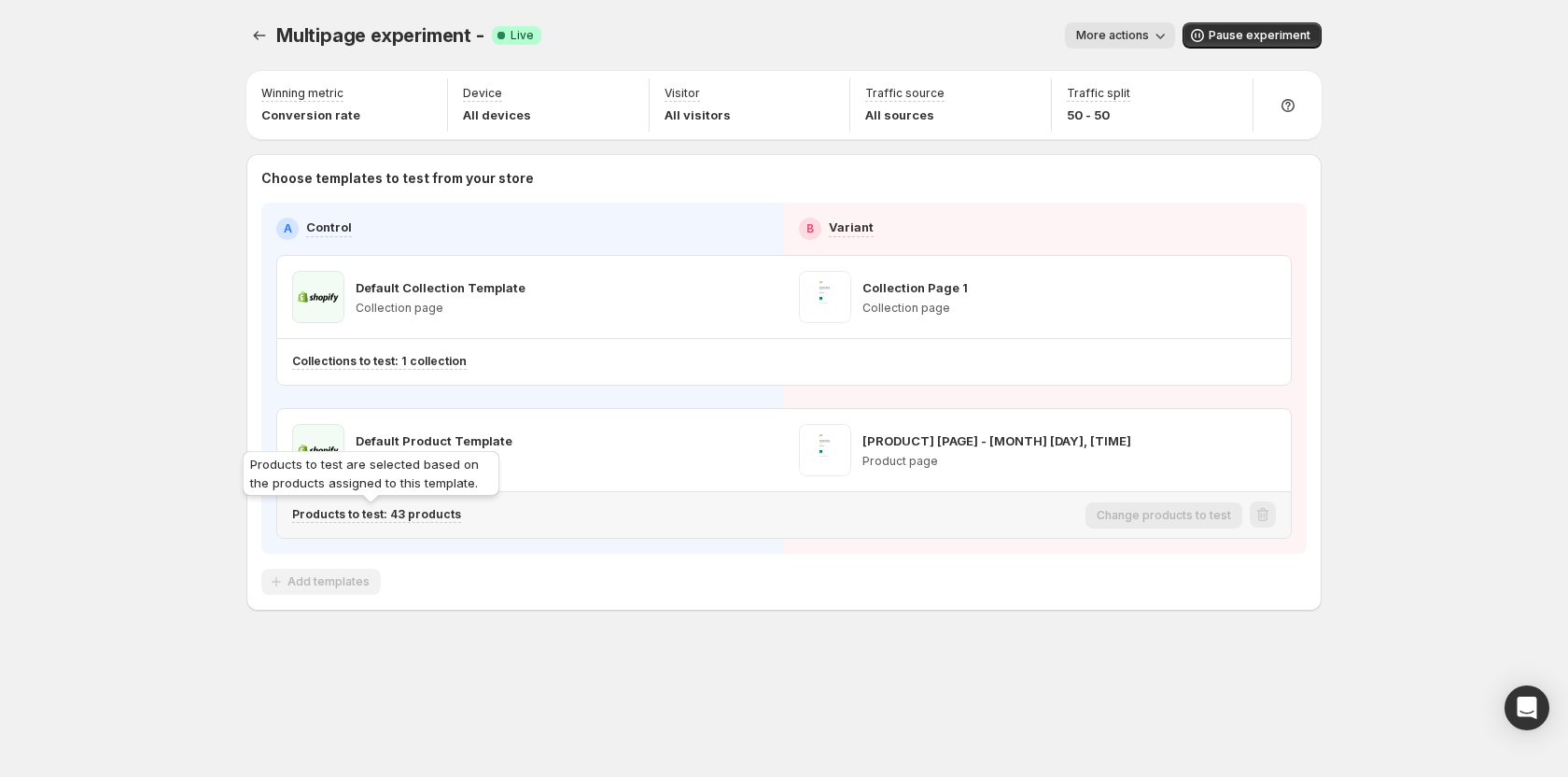 click on "Products to test: 43 products" at bounding box center [376, 515] 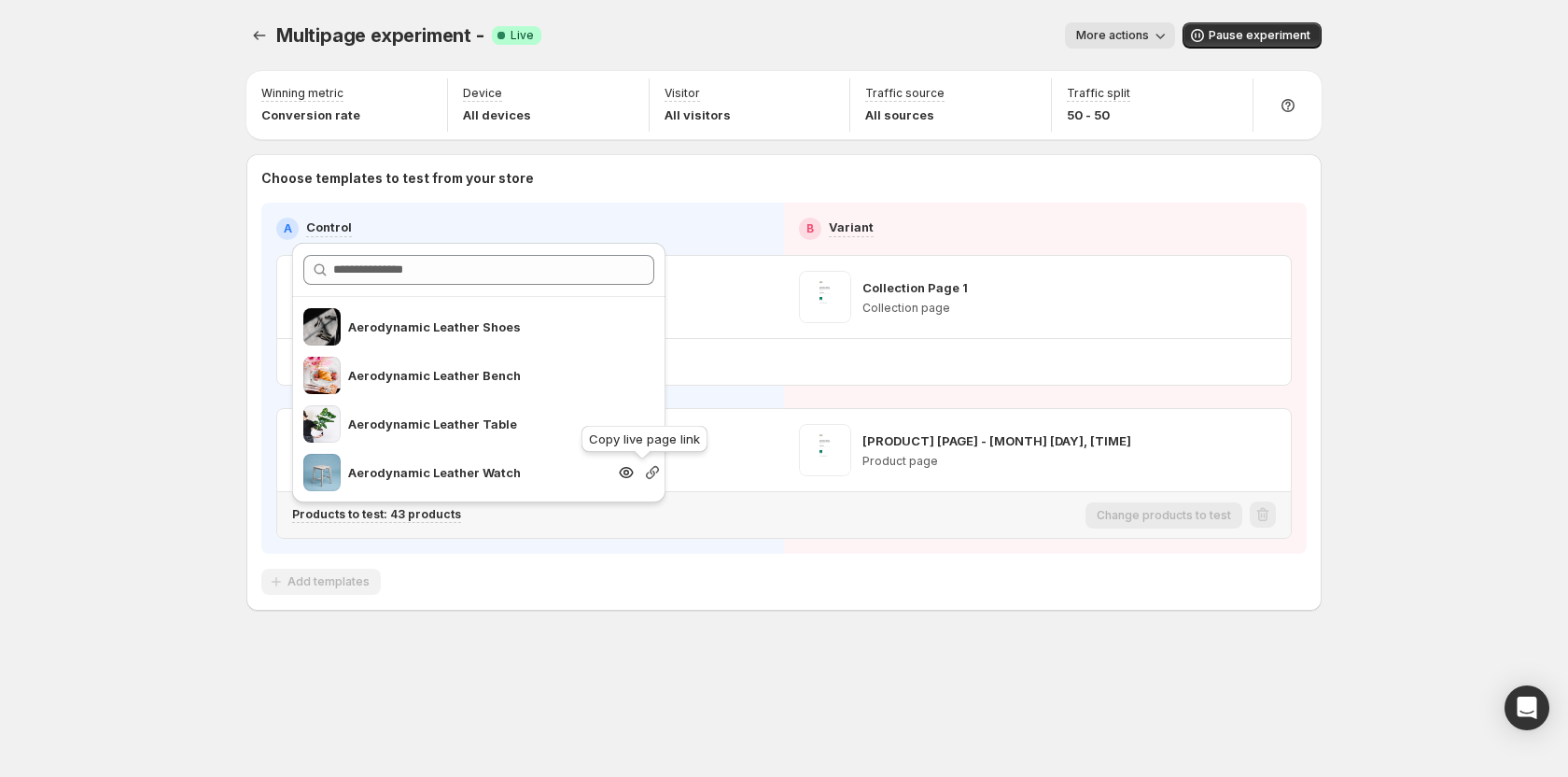 click 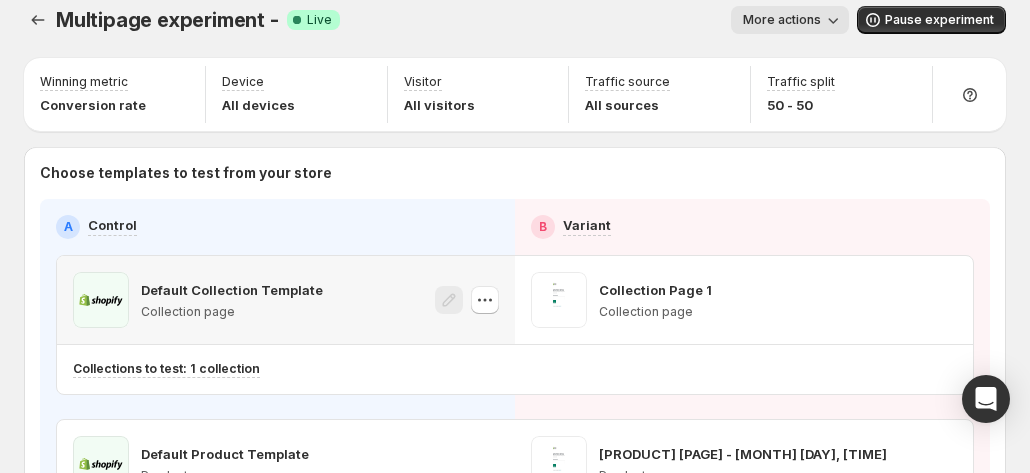 scroll, scrollTop: 0, scrollLeft: 0, axis: both 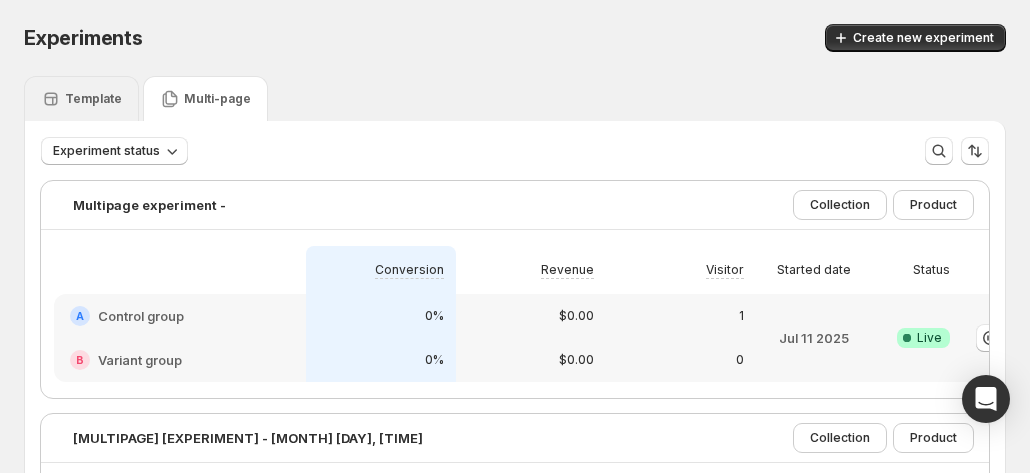 click on "Template" at bounding box center (93, 99) 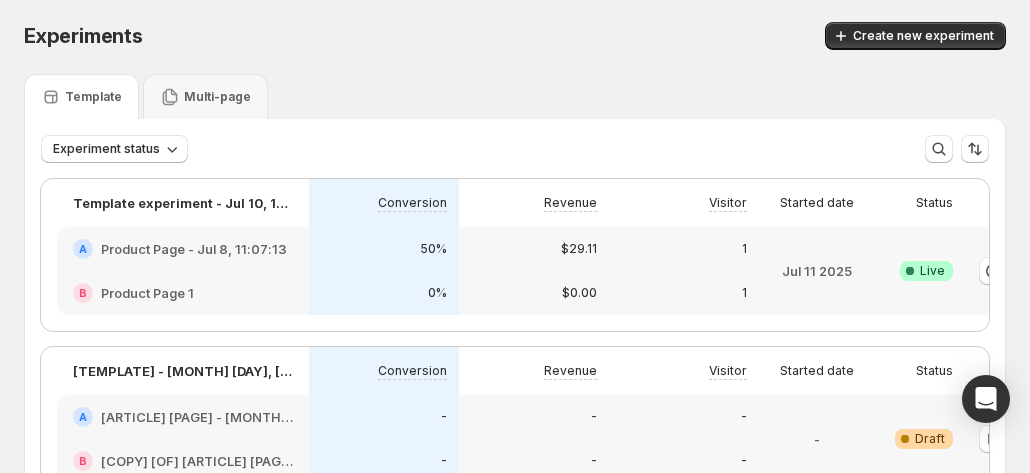 scroll, scrollTop: 0, scrollLeft: 0, axis: both 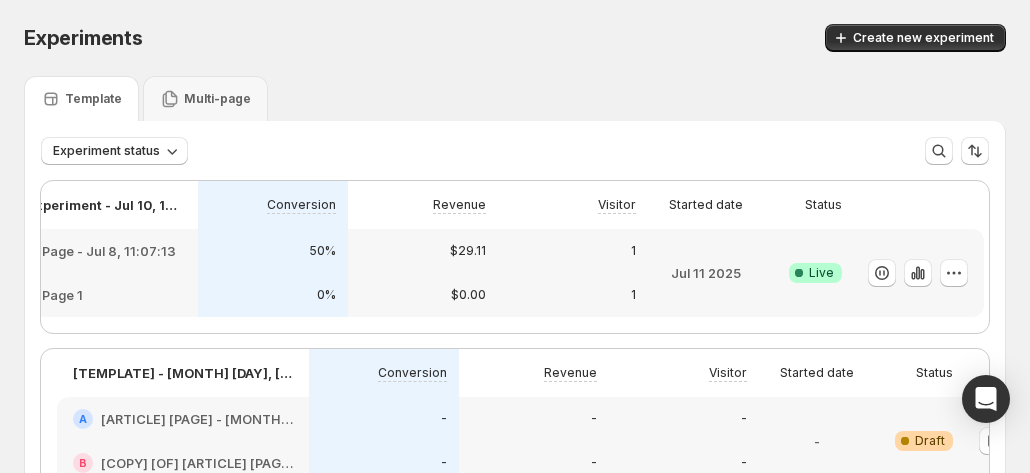 click on "Template" at bounding box center [93, 99] 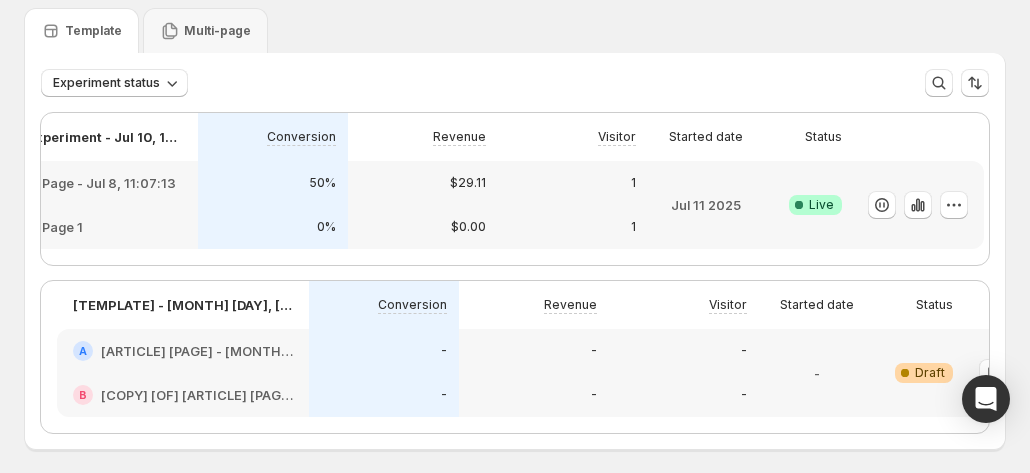 scroll, scrollTop: 100, scrollLeft: 0, axis: vertical 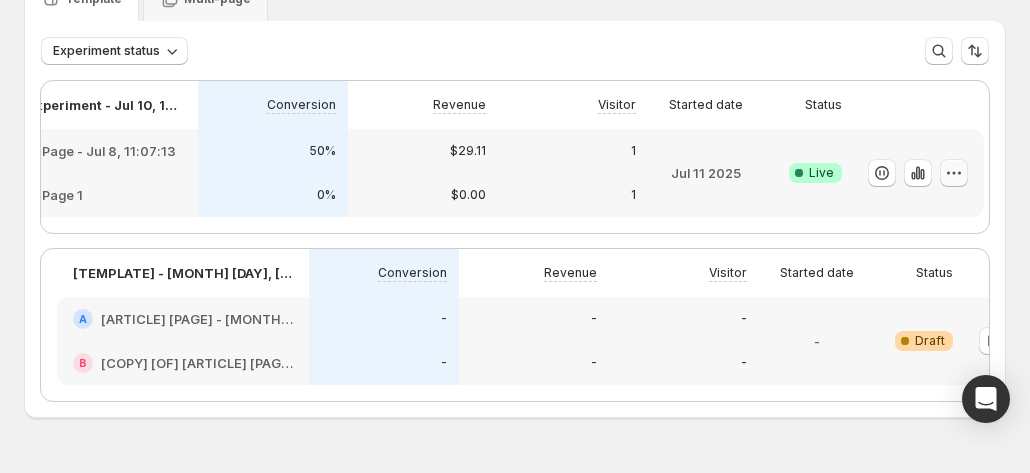 click 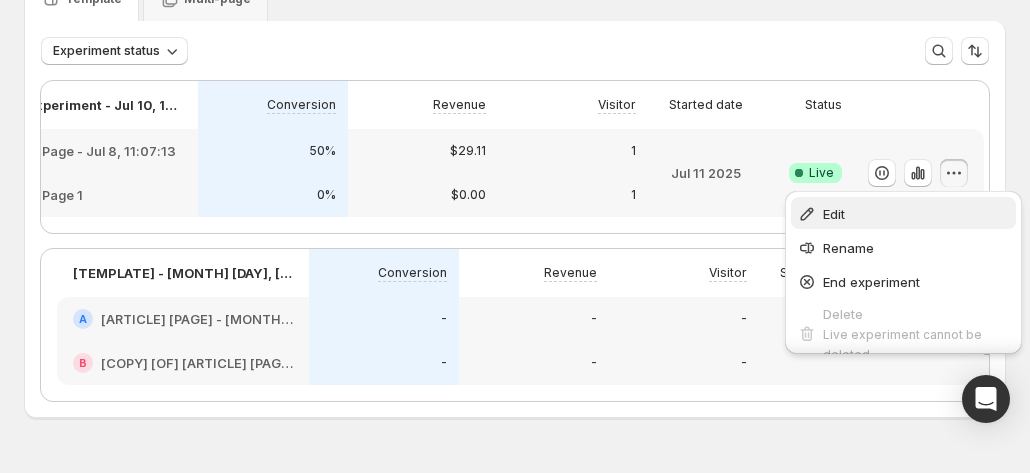 click on "Edit" at bounding box center (916, 214) 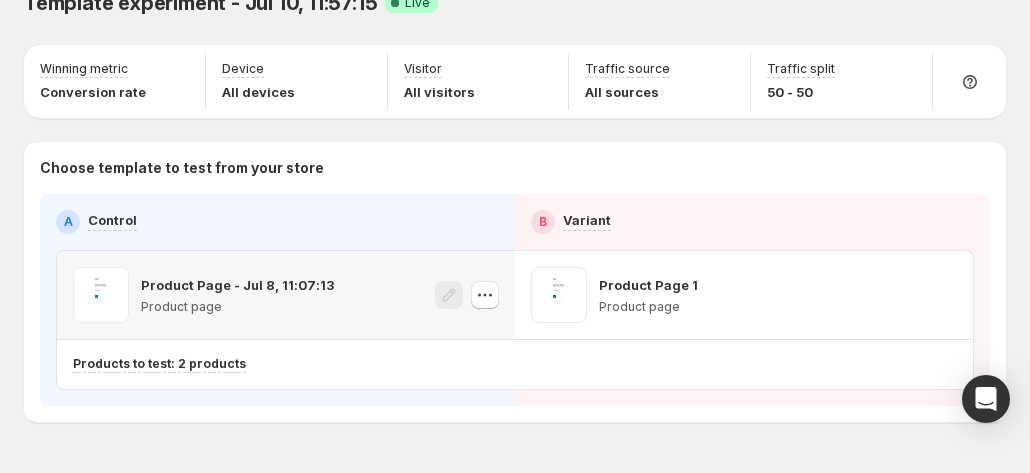 scroll, scrollTop: 90, scrollLeft: 0, axis: vertical 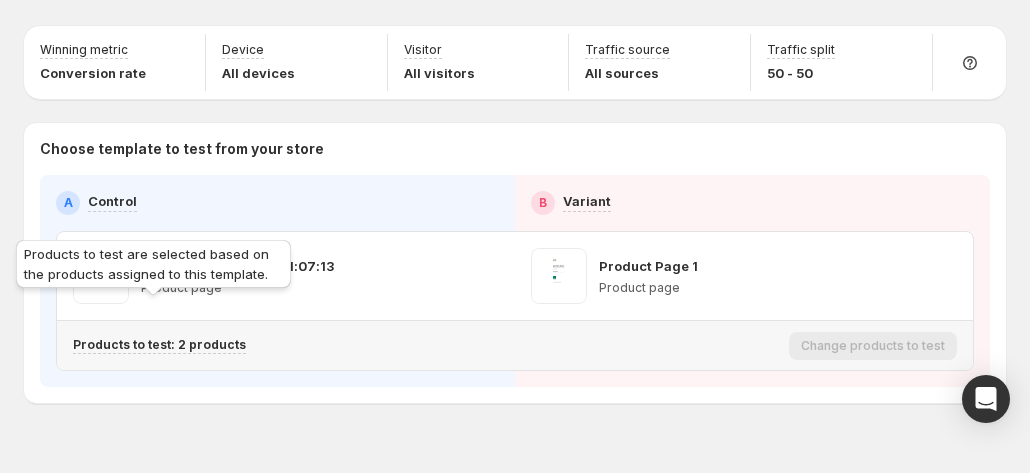 click on "Products to test: 2 products" at bounding box center [159, 345] 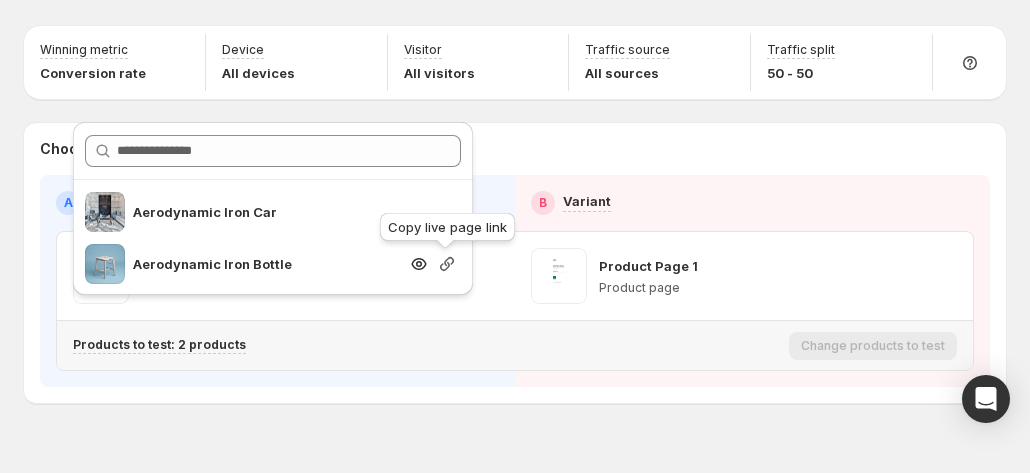 click 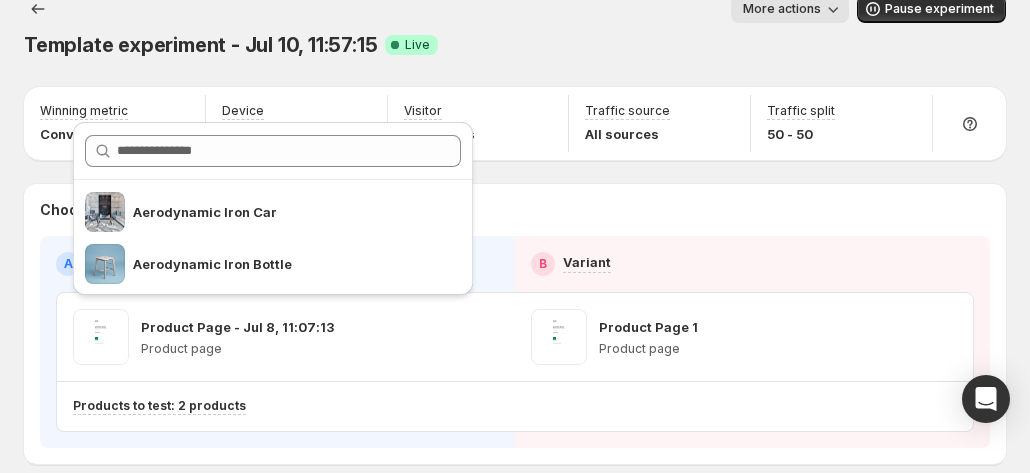 scroll, scrollTop: 0, scrollLeft: 0, axis: both 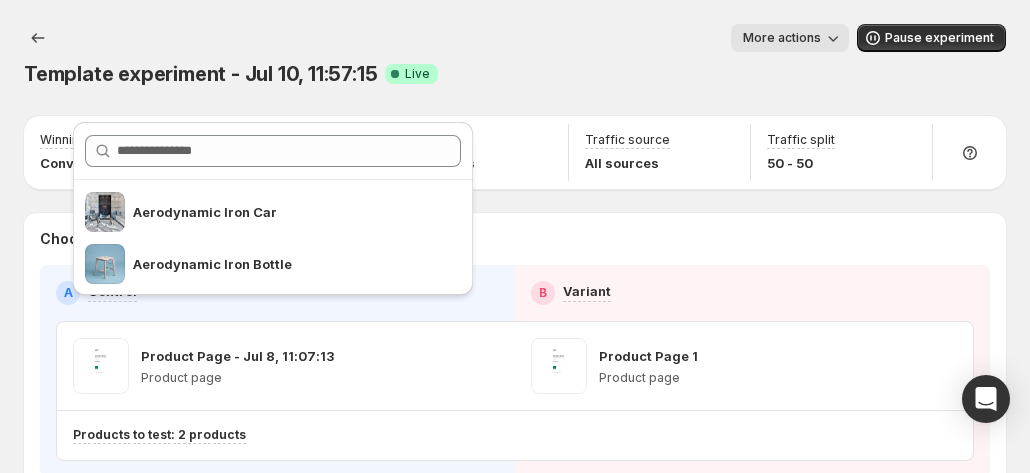 click on "More actions" at bounding box center [468, 38] 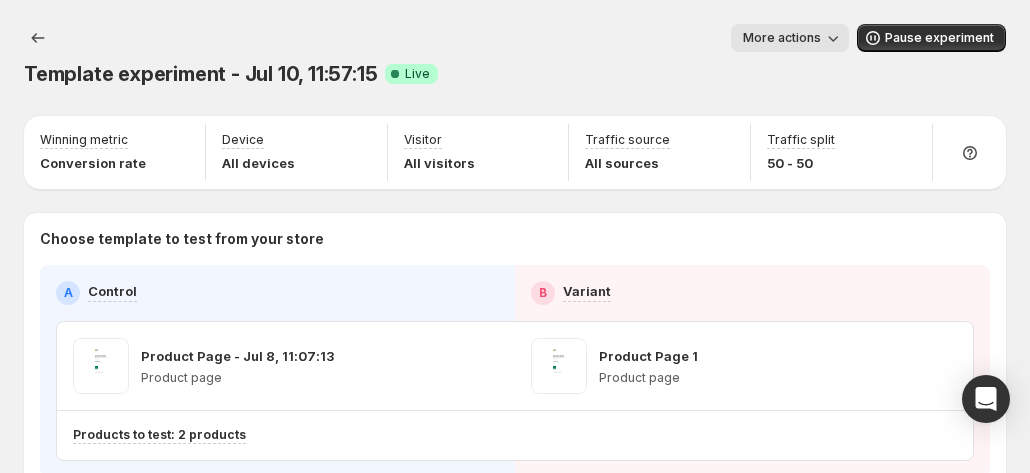 scroll, scrollTop: 90, scrollLeft: 0, axis: vertical 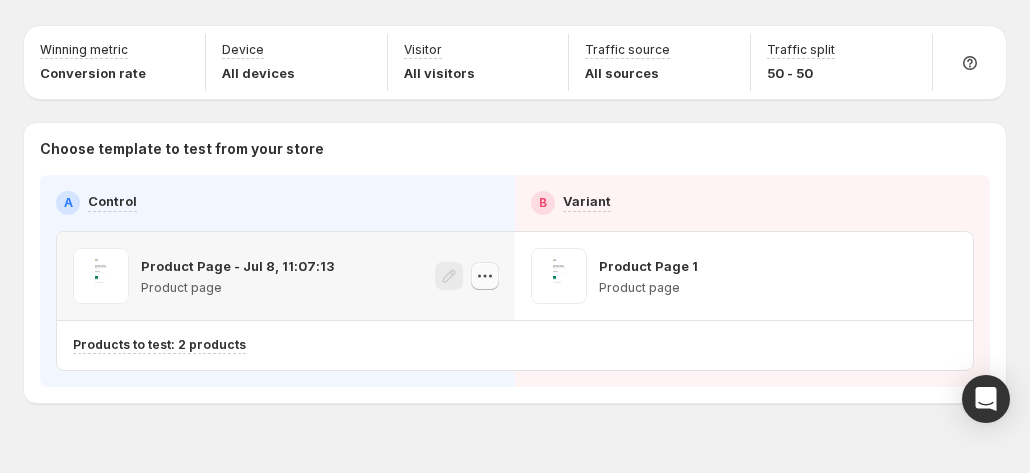 click 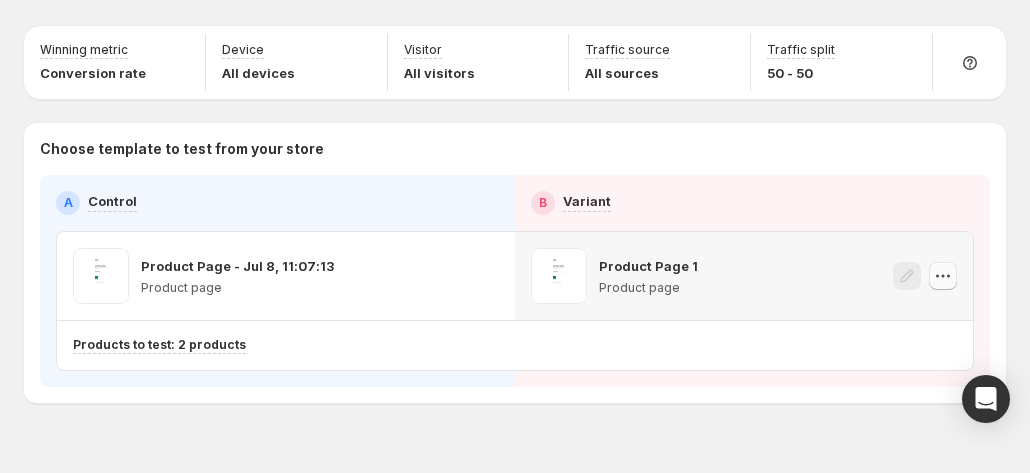 click 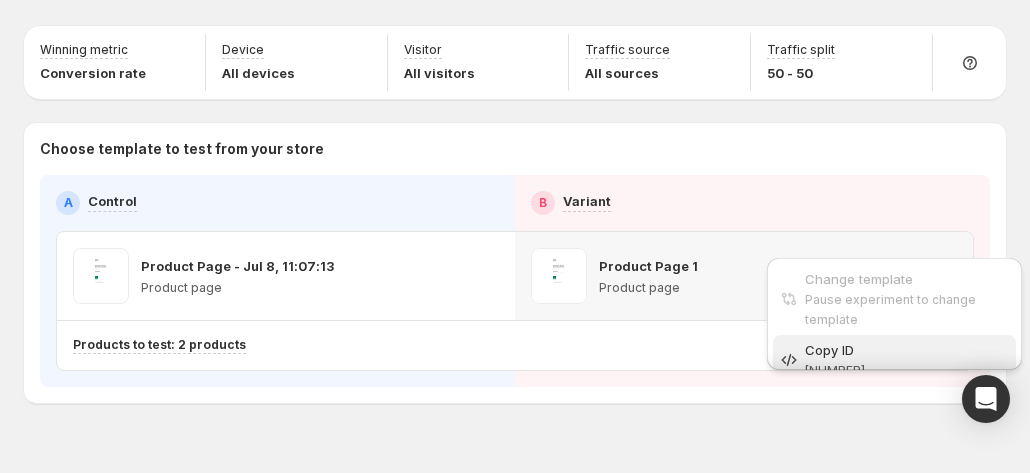 scroll, scrollTop: 20, scrollLeft: 0, axis: vertical 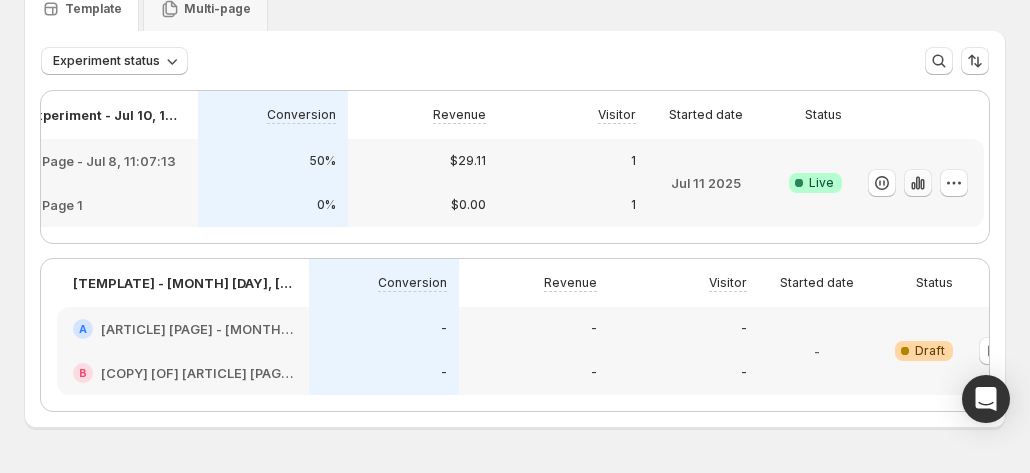 click 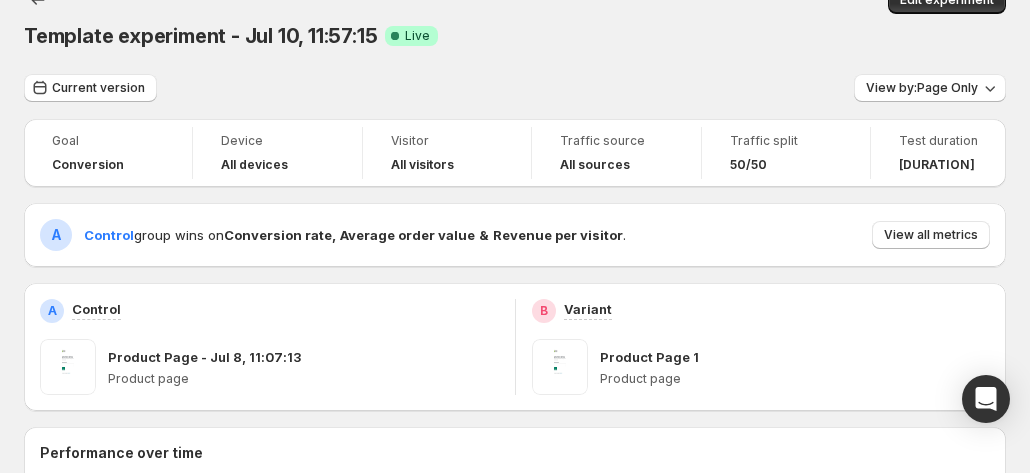 scroll, scrollTop: 0, scrollLeft: 0, axis: both 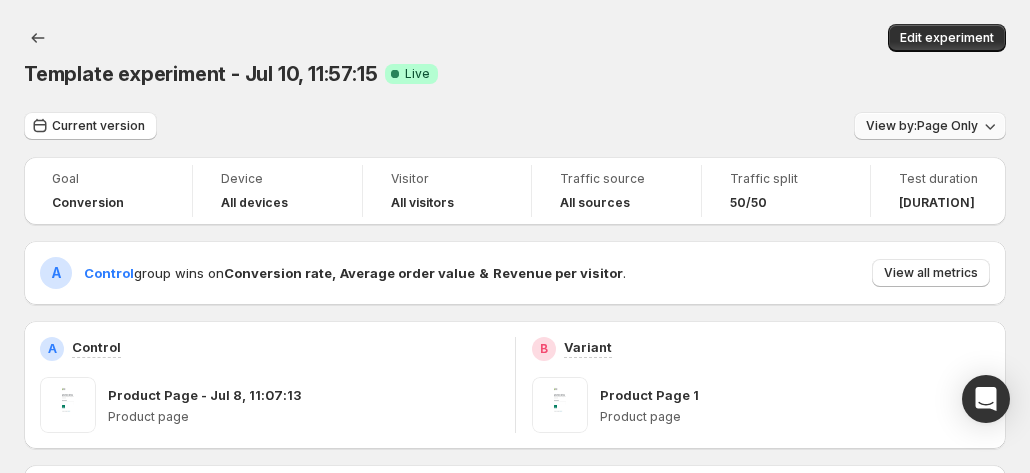 click on "View by:  Page Only" at bounding box center (922, 126) 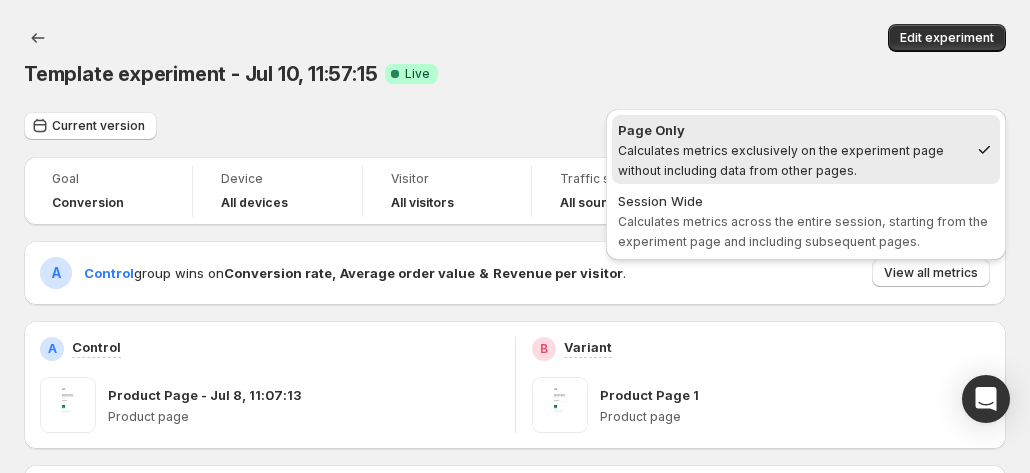 click on "[TEMPLATE] - [MONTH] [DAY], [TIME]. [THIS] [PAGE] [IS] [READY] [TEMPLATE] - [MONTH] [DAY], [TIME] [SUCCESS] [COMPLETE] [LIVE] [EDIT] [EXPERIMENT]" at bounding box center [515, 56] 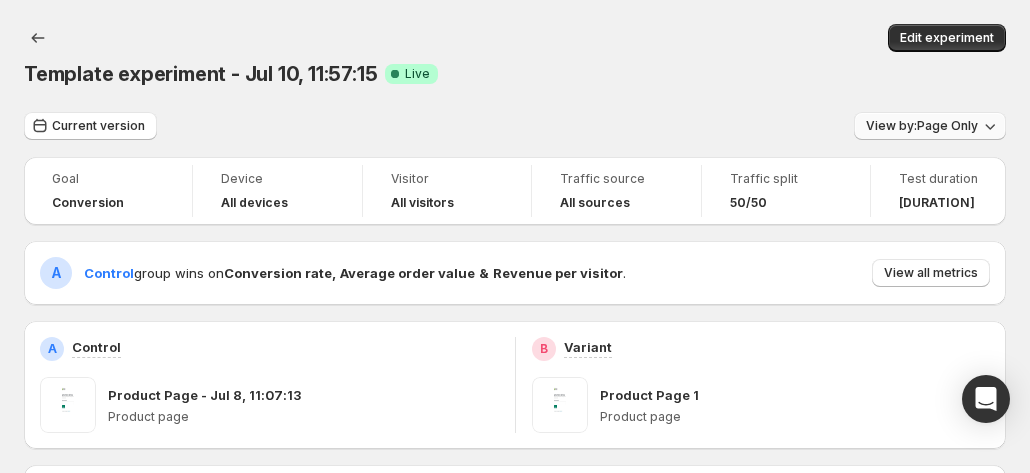 click on "View by:  Page Only" at bounding box center (922, 126) 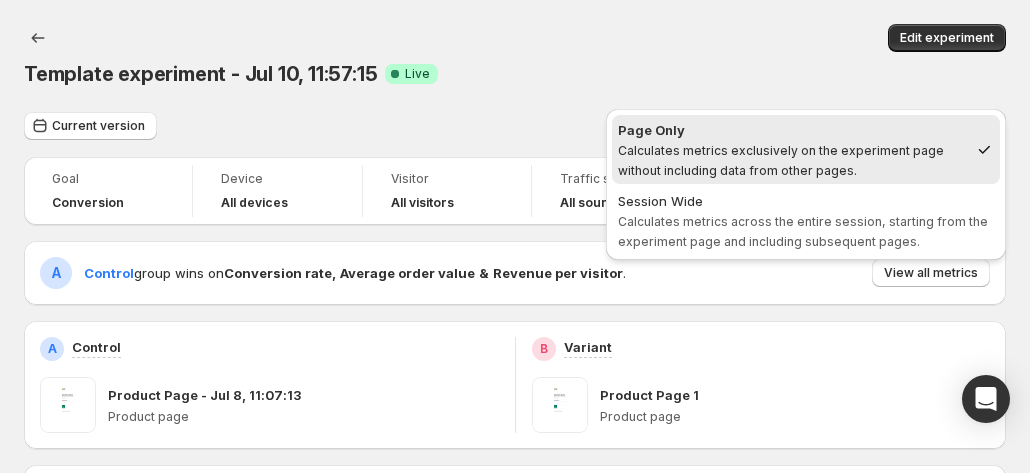 click on "[TEMPLATE] - [MONTH] [DAY], [TIME]. [THIS] [PAGE] [IS] [READY] [TEMPLATE] - [MONTH] [DAY], [TIME] [SUCCESS] [COMPLETE] [LIVE] [EDIT] [EXPERIMENT]" at bounding box center [515, 56] 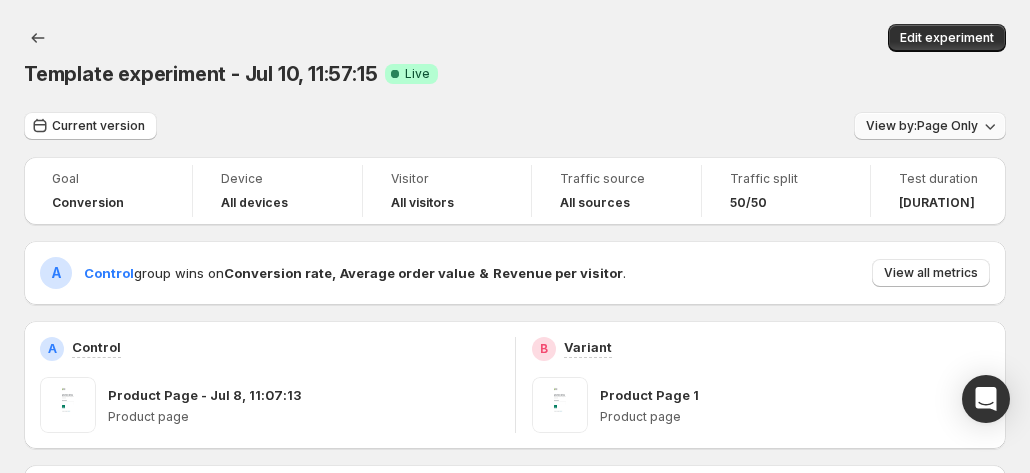 click on "View by:  Page Only" at bounding box center (922, 126) 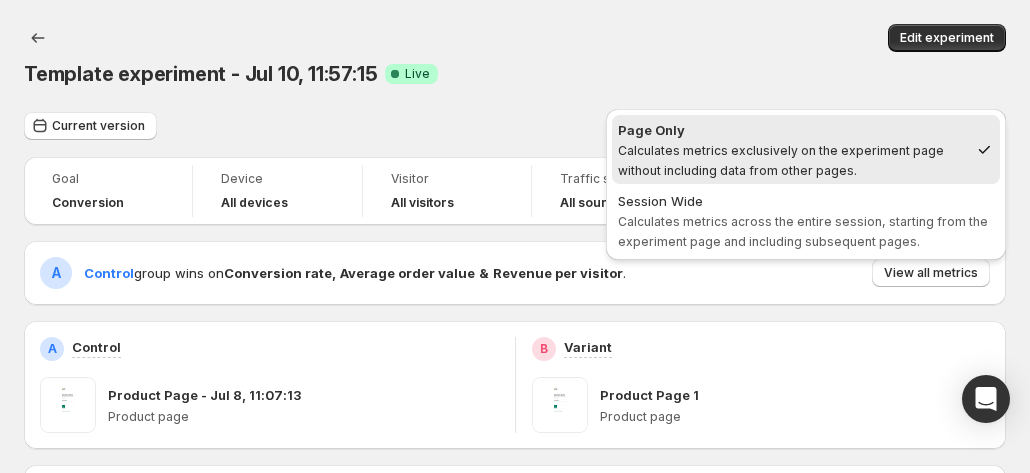 click on "[TEMPLATE] - [MONTH] [DAY], [TIME]. [THIS] [PAGE] [IS] [READY] [TEMPLATE] - [MONTH] [DAY], [TIME] [SUCCESS] [COMPLETE] [LIVE] [EDIT] [EXPERIMENT]" at bounding box center (515, 56) 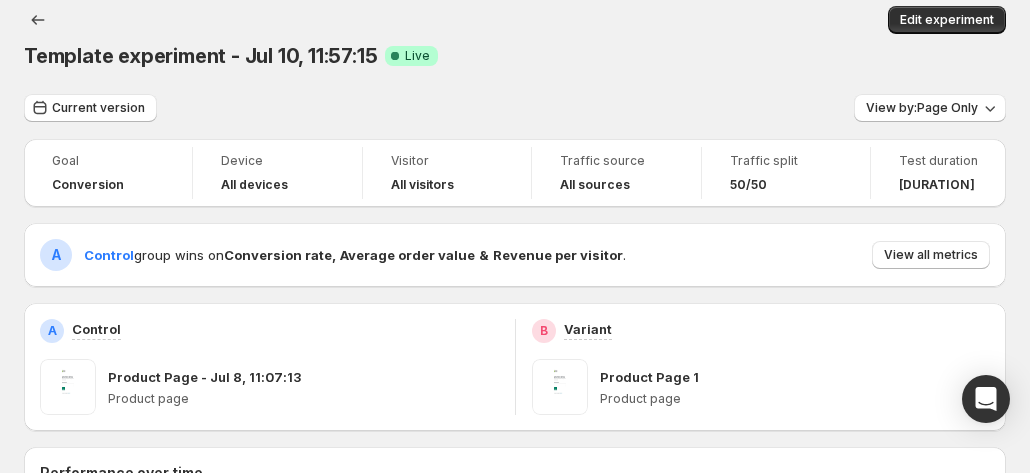 scroll, scrollTop: 0, scrollLeft: 0, axis: both 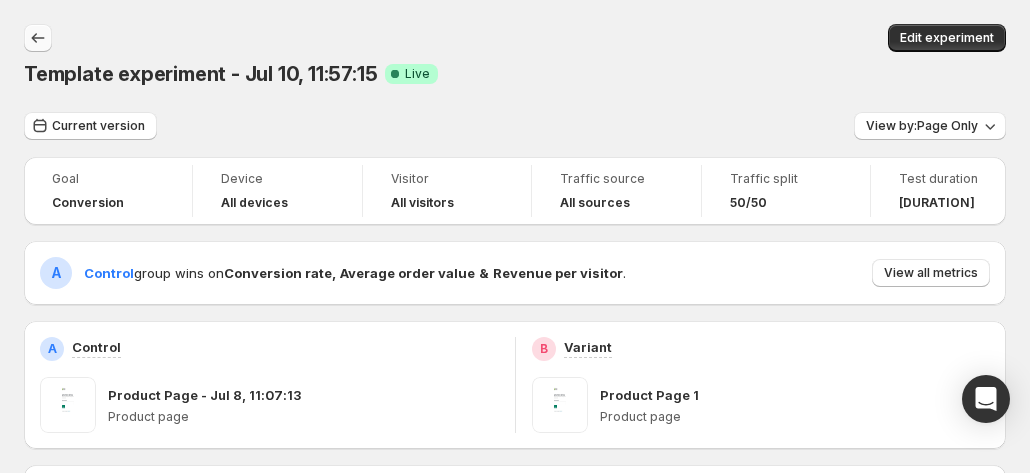 click 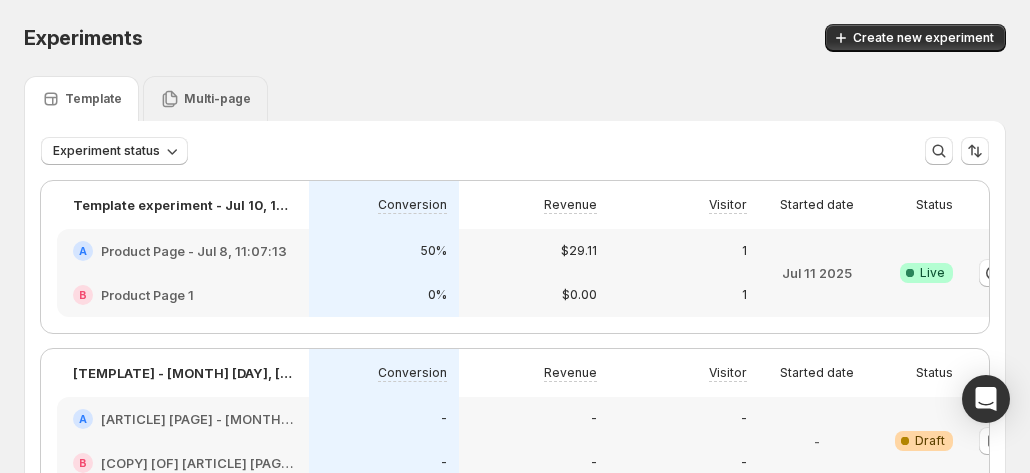 click on "Multi-page" at bounding box center [217, 99] 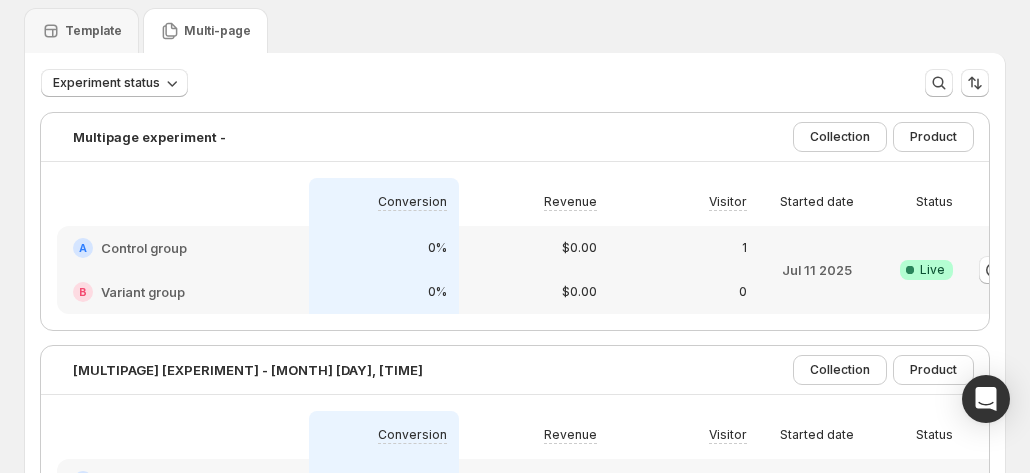 scroll, scrollTop: 100, scrollLeft: 0, axis: vertical 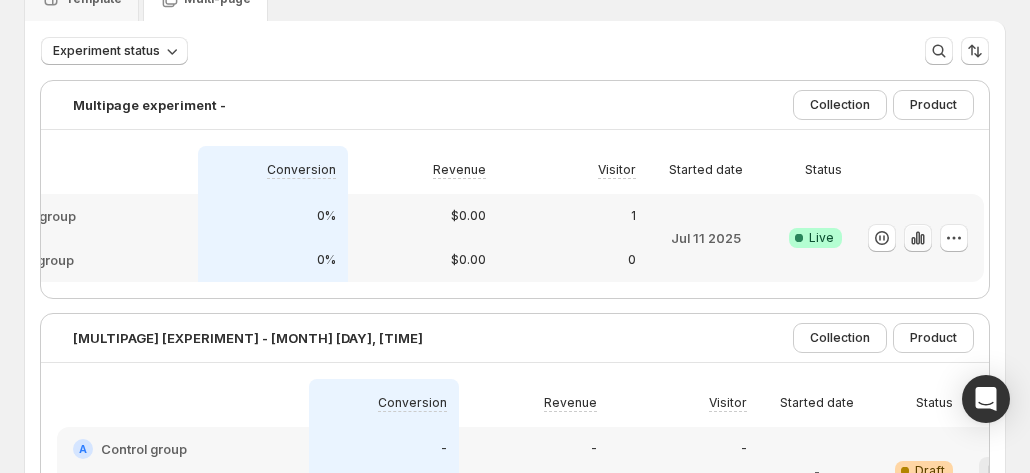 click 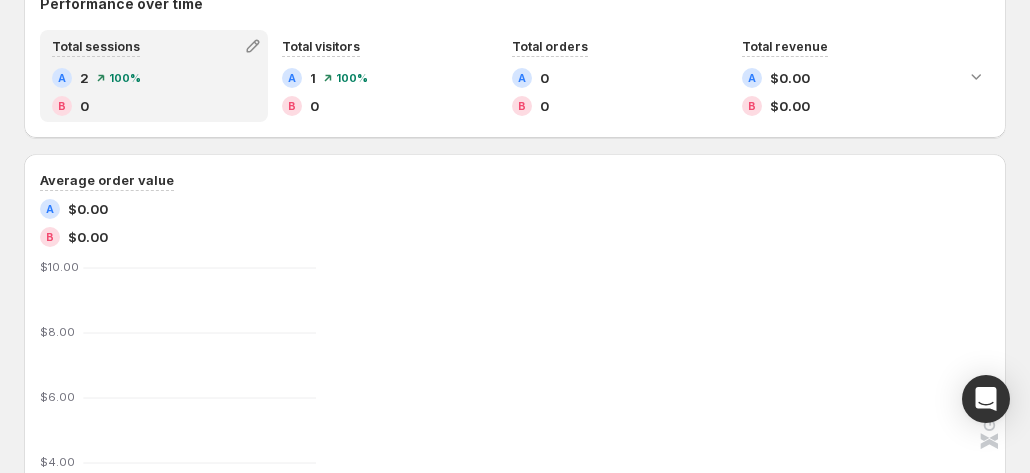 scroll, scrollTop: 300, scrollLeft: 0, axis: vertical 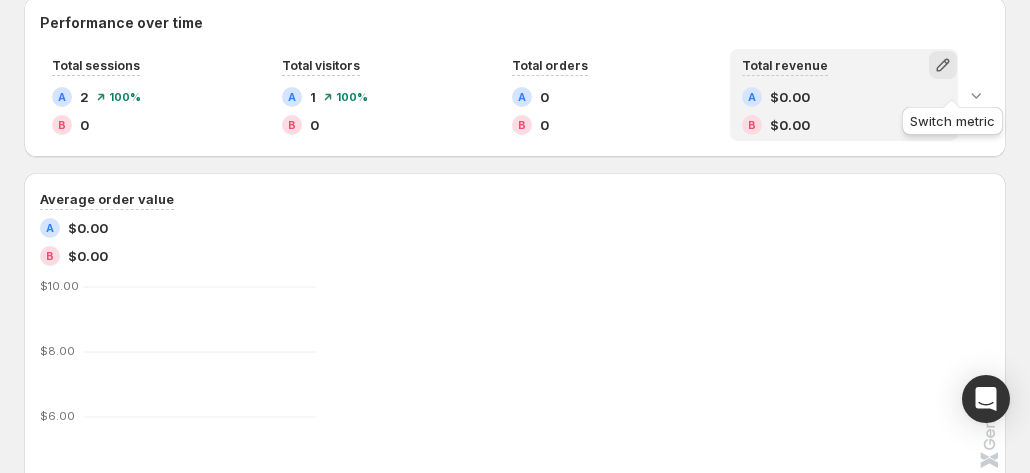 click 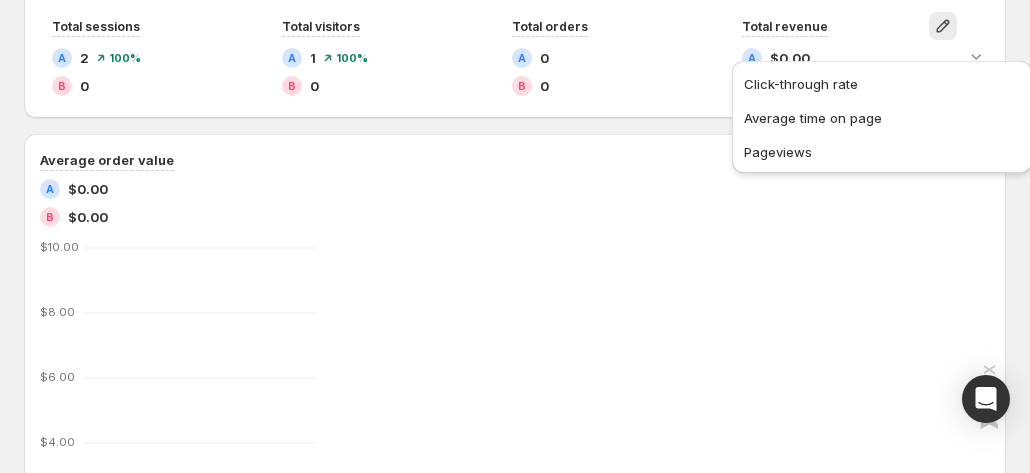 scroll, scrollTop: 400, scrollLeft: 0, axis: vertical 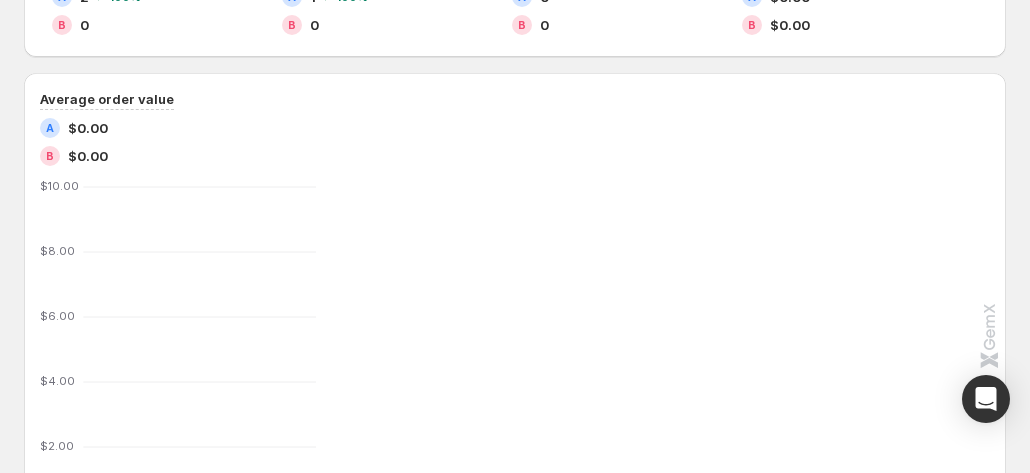 click on "[PERFORMANCE] [OVER] [TIME] [TOTAL] [SESSIONS] [A] [B] [TOTAL] [VISITORS] [A] [B] [TOTAL] [ORDERS] [A] [B] [TOTAL] [REVENUE] [A] [$0.00] [B] [$0.00] [AVERAGE] [ORDER] [VALUE] [A] [$0.00] [B] [$0.00] [MONTH] [DAY] [MONTH] [DAY] [MONTH] [DAY] [MONTH] [DAY] [MONTH] [DAY] [MONTH] [DAY] [MONTH] [DAY] [MONTH] [DAY] [MONTH] [DAY] [MONTH] [DAY] [MONTH] [DAY] [MONTH] [DAY] [MONTH] [DAY] [MONTH] [DAY] [MONTH] [DAY] [MONTH] [DAY] [MONTH] [DAY] [MONTH] [DAY] [MONTH] [DAY] [MONTH] [DAY] [MONTH] [DAY] [MONTH] [DAY] [MONTH] [DAY] [MONTH] [DAY] [MONTH] [DAY] [MONTH] [DAY] [MONTH] [DAY] [VARIANT_A] [$0.00] [$0.00] [$0.00] [$0.00] [$0.00] [$0.00] [$0.00] [$0.00] [$0.00] [$0.00] [$0.00] [$0.00] [$0.00] [$0.00] [$0.00] [$0.00] [$0.00] [$0.00] [$0.00] [$0.00] [$0.00] [$0.00] [$0.00] [$0.00] [$0.00] [$0.00] [$0.00] [VARIANT_B] [$0.00] [$0.00] [$0.00] [$0.00] [$0.00] [$0.00] [$0.00] [$0.00] [$0.00] [$0.00] [$0.00] [$0.00] [$0.00] [$0.00] [$0.00] [$0.00] [$0.00] [$0.00] [$0.00] [$0.00] [$0.00] [$0.00] [$0.00] [$0.00] [$0.00] [$0.00] [$0.00] [$0.00] [CONTROL] [VARIANT] [CONVERSION] [RATE] [A] [B] [MONTH] [DAY] [MONTH] [DAY] [MONTH] [DAY] [MONTH] [DAY] [0%] [200%] [400%] [600%] [800%] [1000%] [MONTH] [DAY] [MONTH] [DAY] [MONTH] [DAY] [MONTH] [DAY] [MONTH] [DAY] [MONTH] [DAY] [MONTH] [DAY] [MONTH] [DAY] [MONTH] [DAY] [MONTH] [DAY] [MONTH] [DAY] [MONTH] [DAY] [MONTH] [DAY] [MONTH] [DAY] [MONTH] [DAY] [MONTH] [DAY] [MONTH] [DAY] [MONTH] [DAY] [MONTH] [DAY] [MONTH] [DAY] [MONTH] [DAY] [MONTH] [DAY] [MONTH] [DAY] [MONTH] [DAY] [MONTH] [DAY] [MONTH] [DAY] [MONTH] [DAY] [MONTH] [DAY] [MONTH] [DAY] [MONTH] [DAY]" at bounding box center (515, 788) 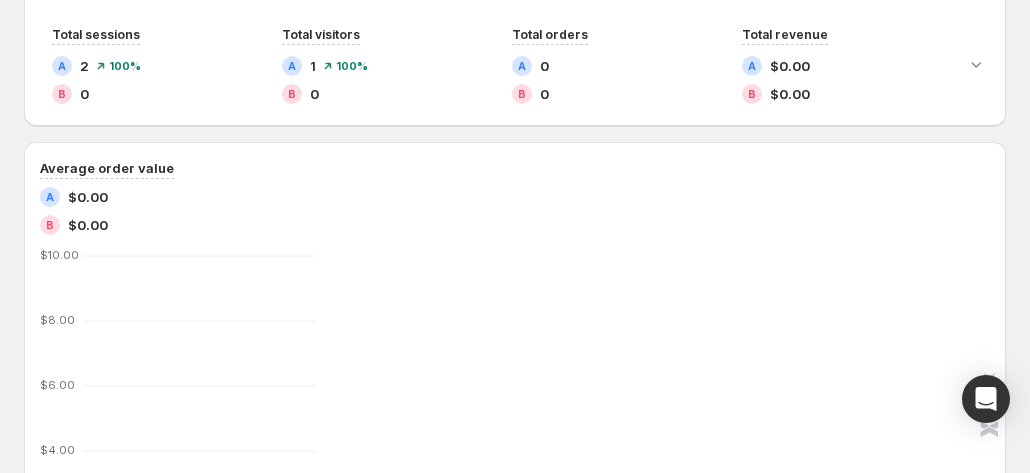 scroll, scrollTop: 300, scrollLeft: 0, axis: vertical 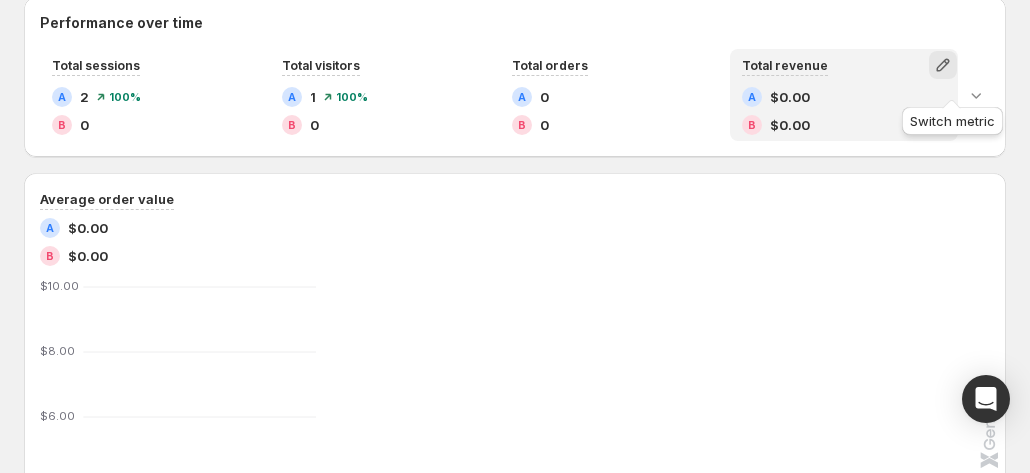 click 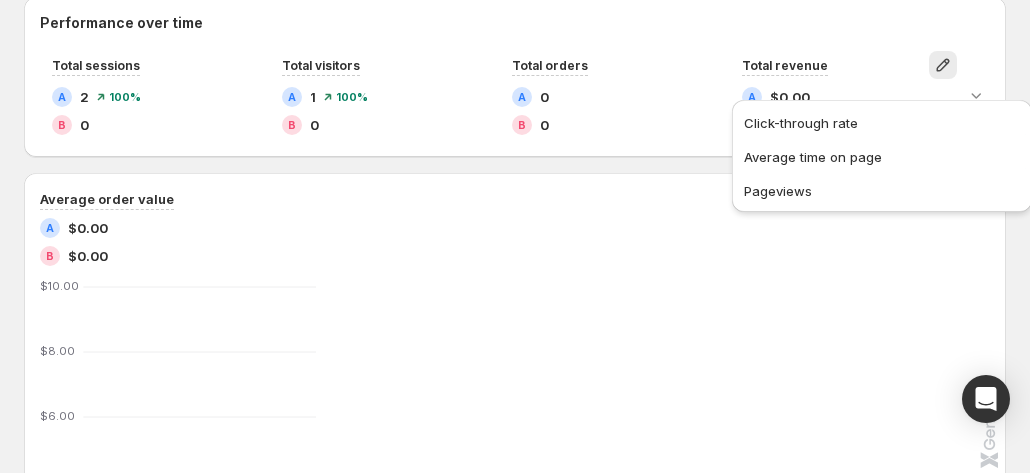 click on "[PERFORMANCE] [OVER] [TIME] [TOTAL] [SESSIONS] [A] [B] [TOTAL] [VISITORS] [A] [B] [TOTAL] [ORDERS] [A] [B] [TOTAL] [REVENUE] [A] [$0.00] [B] [$0.00]" at bounding box center (515, 77) 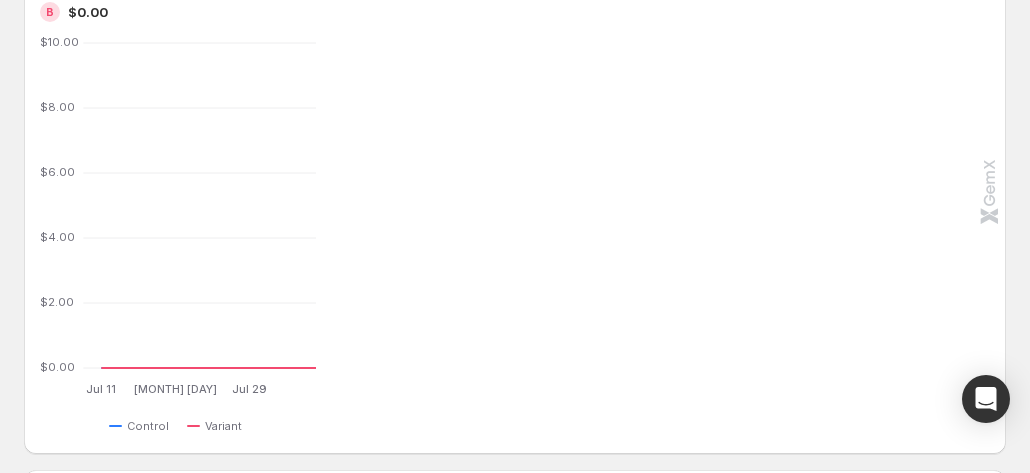 scroll, scrollTop: 606, scrollLeft: 0, axis: vertical 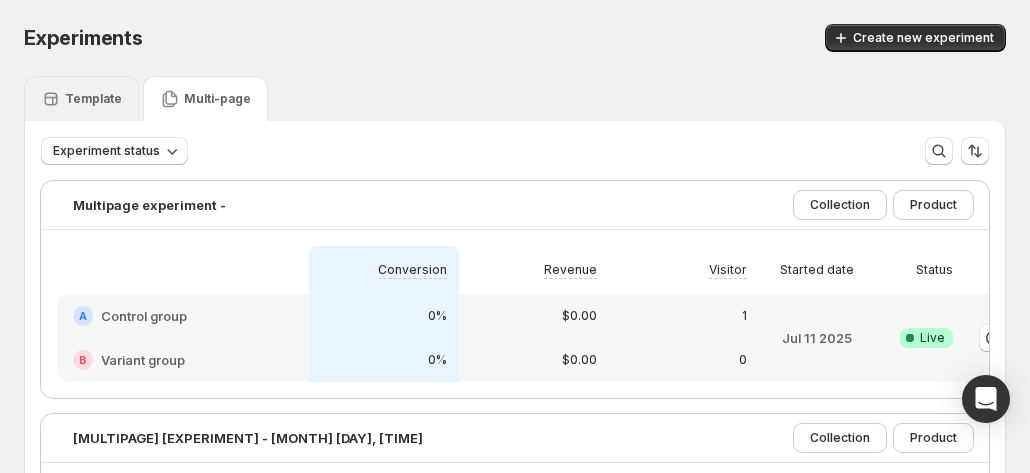 click on "Template" at bounding box center [93, 99] 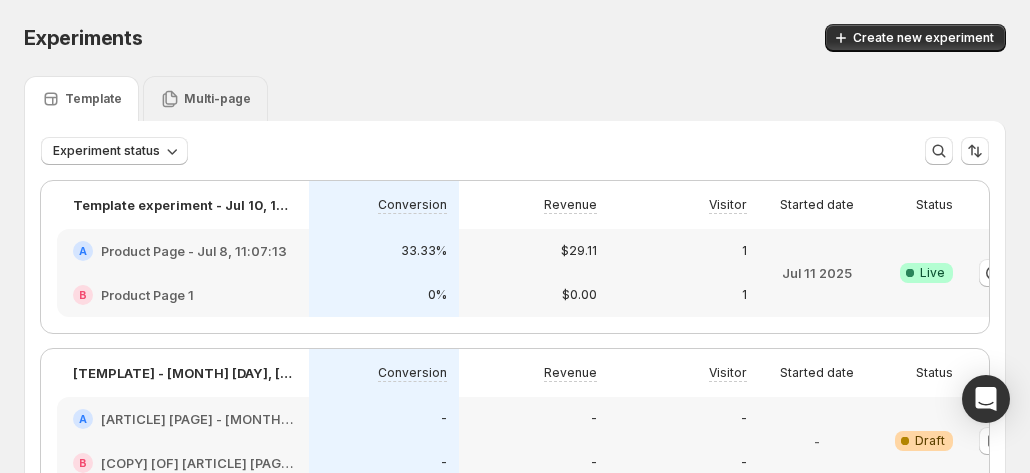 click on "Multi-page" at bounding box center (217, 99) 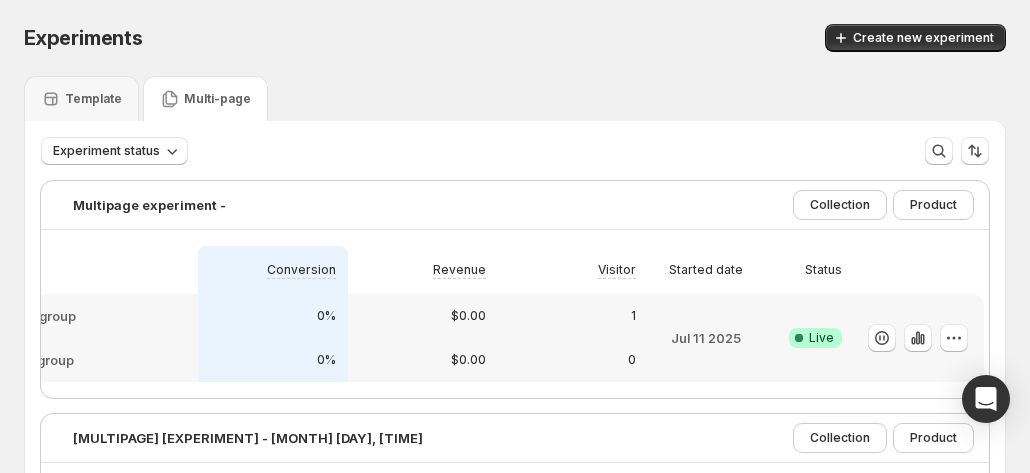 scroll, scrollTop: 0, scrollLeft: 0, axis: both 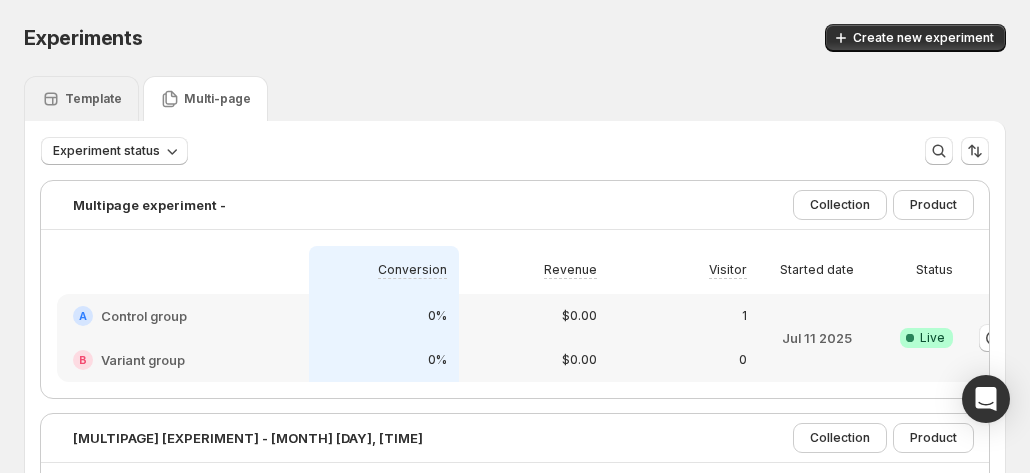 click on "Template" at bounding box center (93, 99) 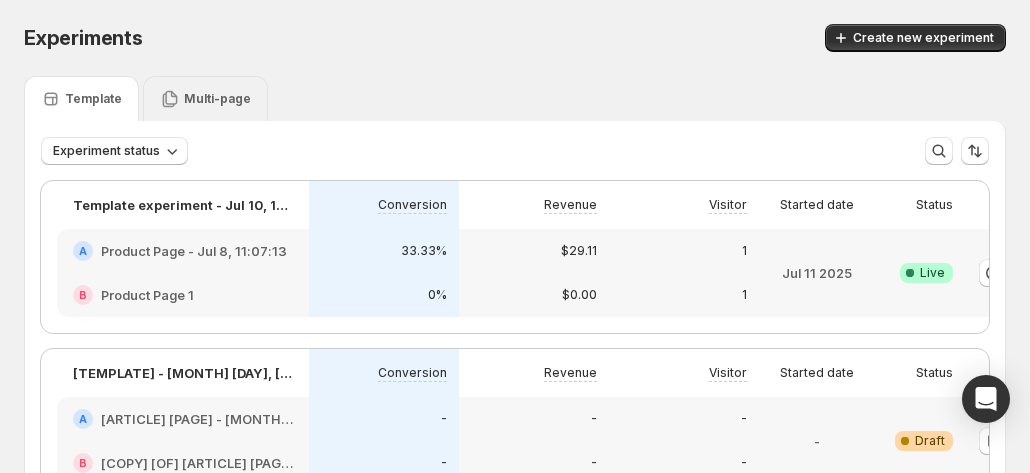 click on "Multi-page" at bounding box center (217, 99) 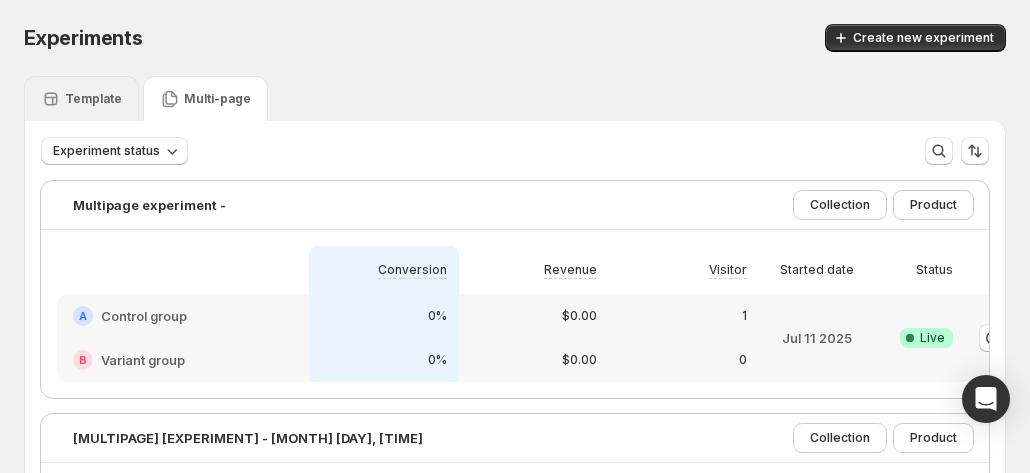 click on "Template" at bounding box center [93, 99] 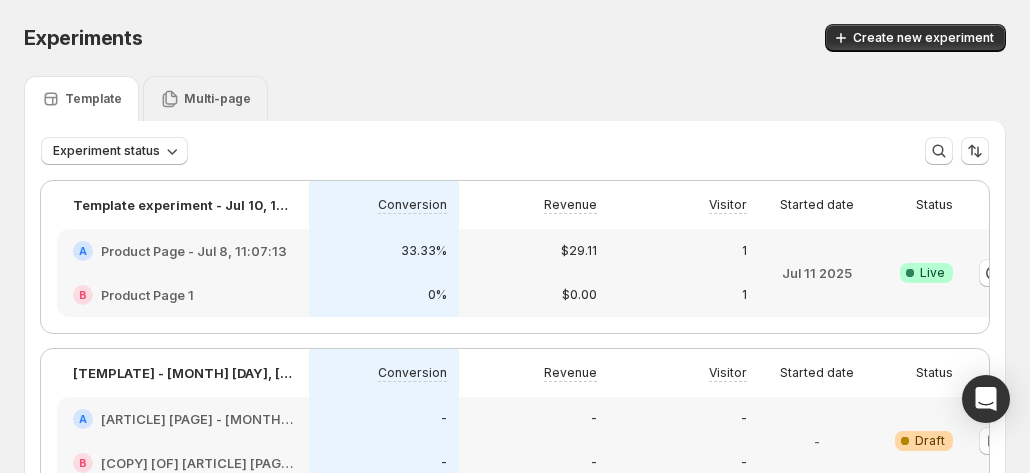 click on "Multi-page" at bounding box center [217, 99] 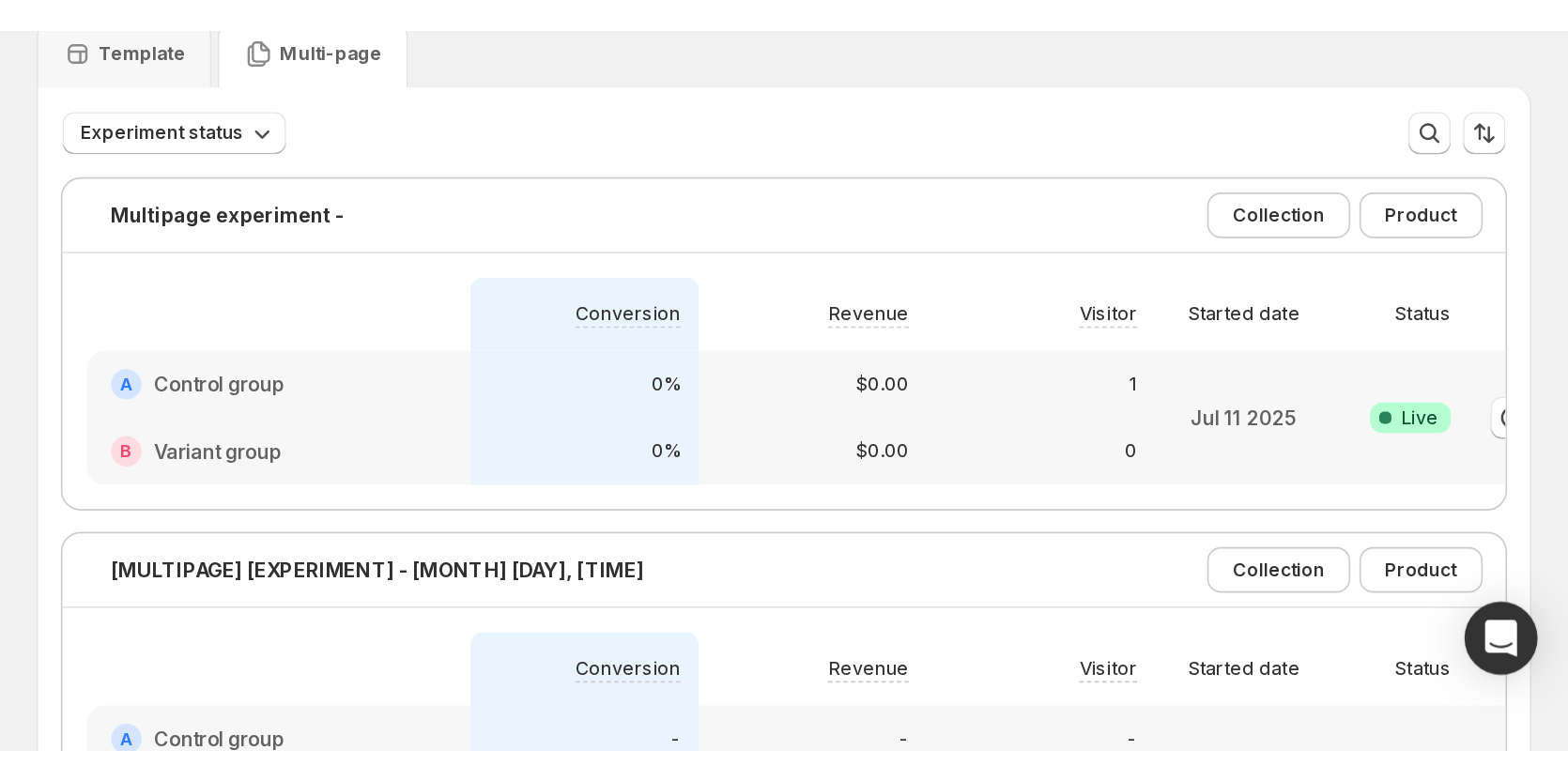 scroll, scrollTop: 0, scrollLeft: 0, axis: both 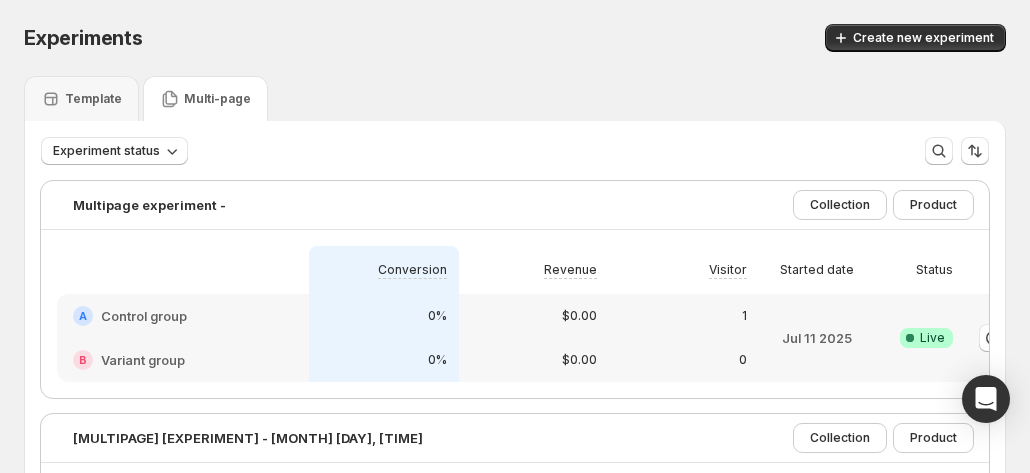 click on "Experiments. This page is ready Experiments Create new experiment" at bounding box center (515, 38) 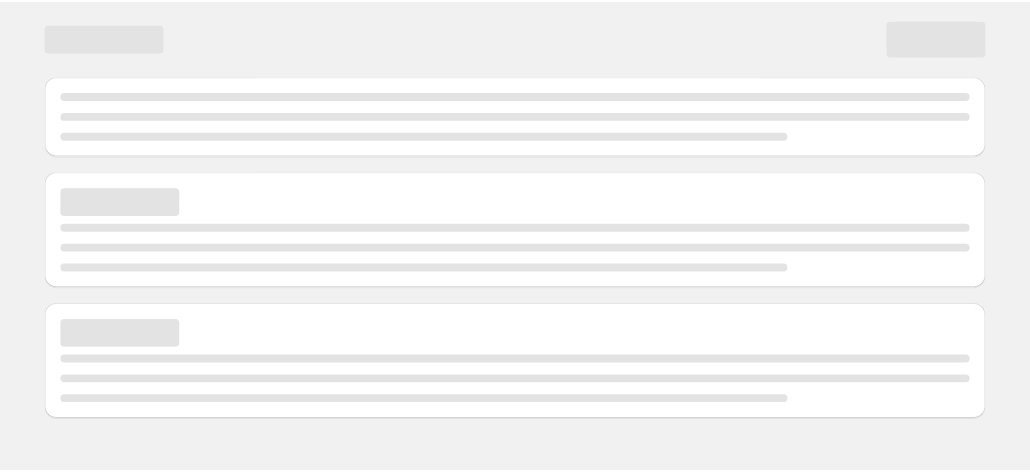 scroll, scrollTop: 0, scrollLeft: 0, axis: both 